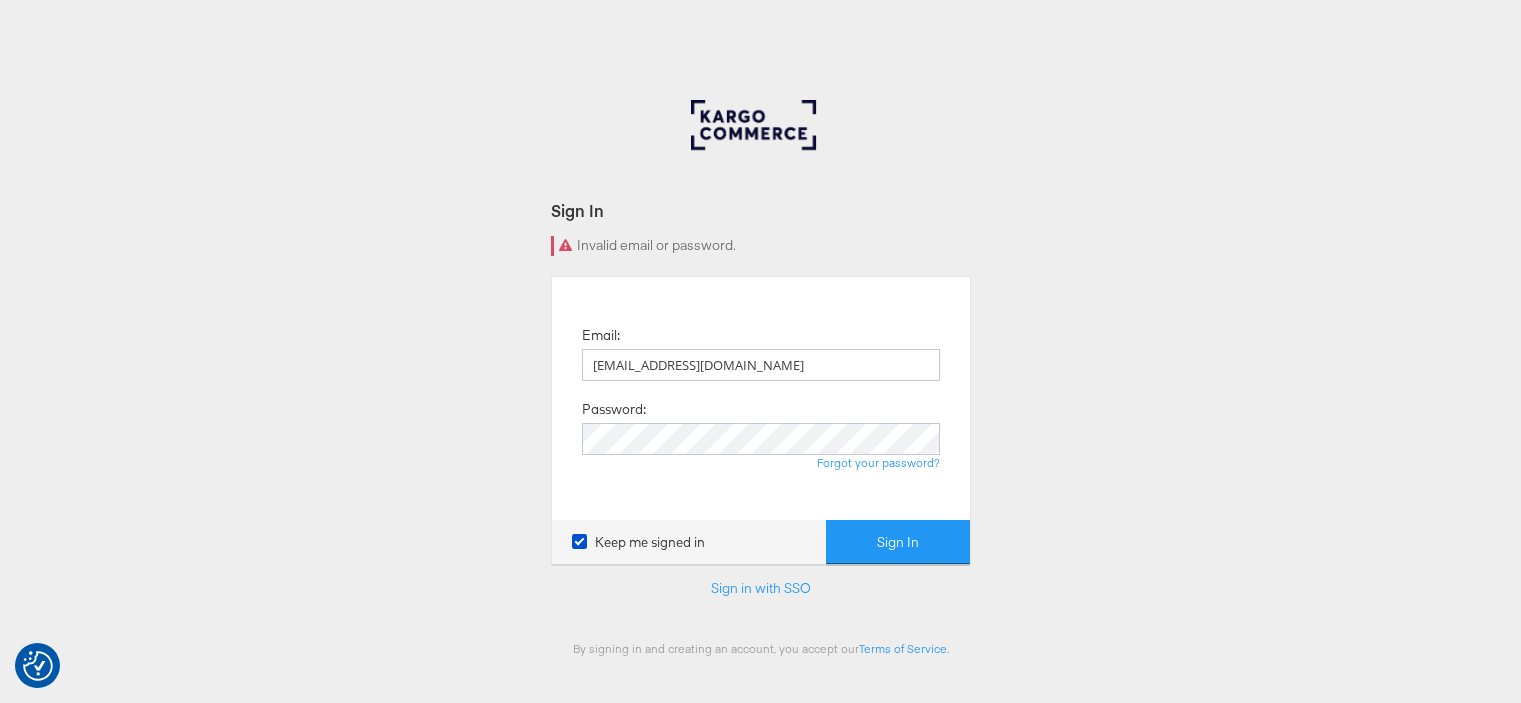 scroll, scrollTop: 0, scrollLeft: 0, axis: both 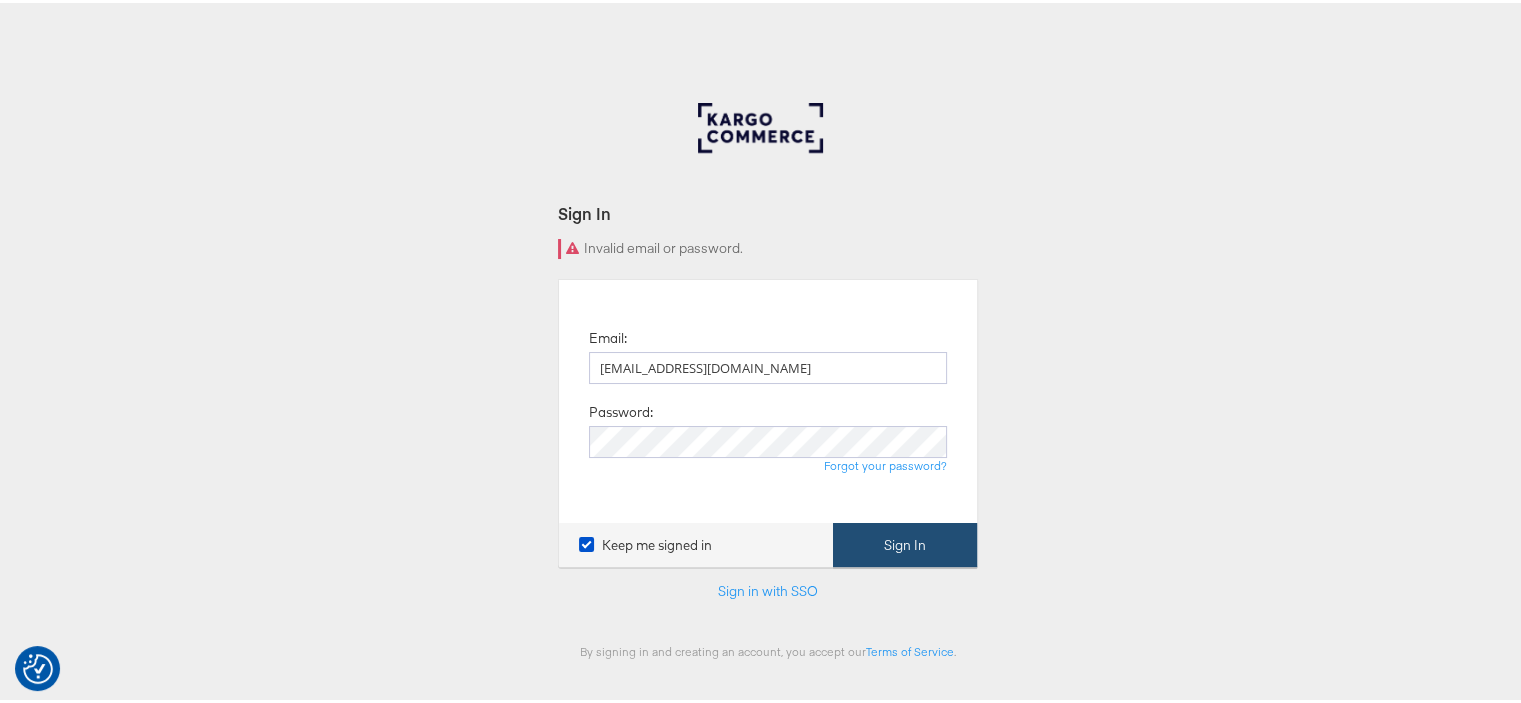 click on "Sign In" at bounding box center [905, 542] 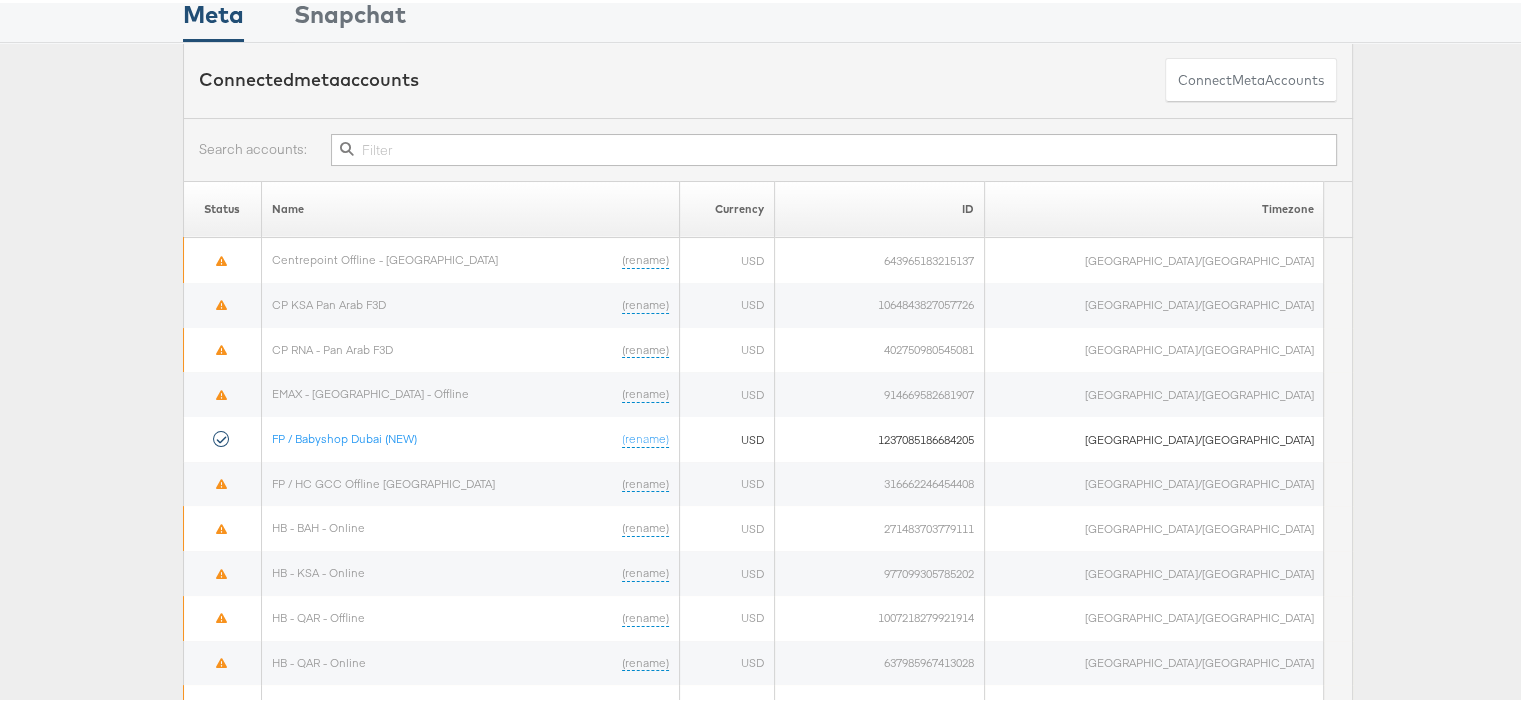 scroll, scrollTop: 200, scrollLeft: 0, axis: vertical 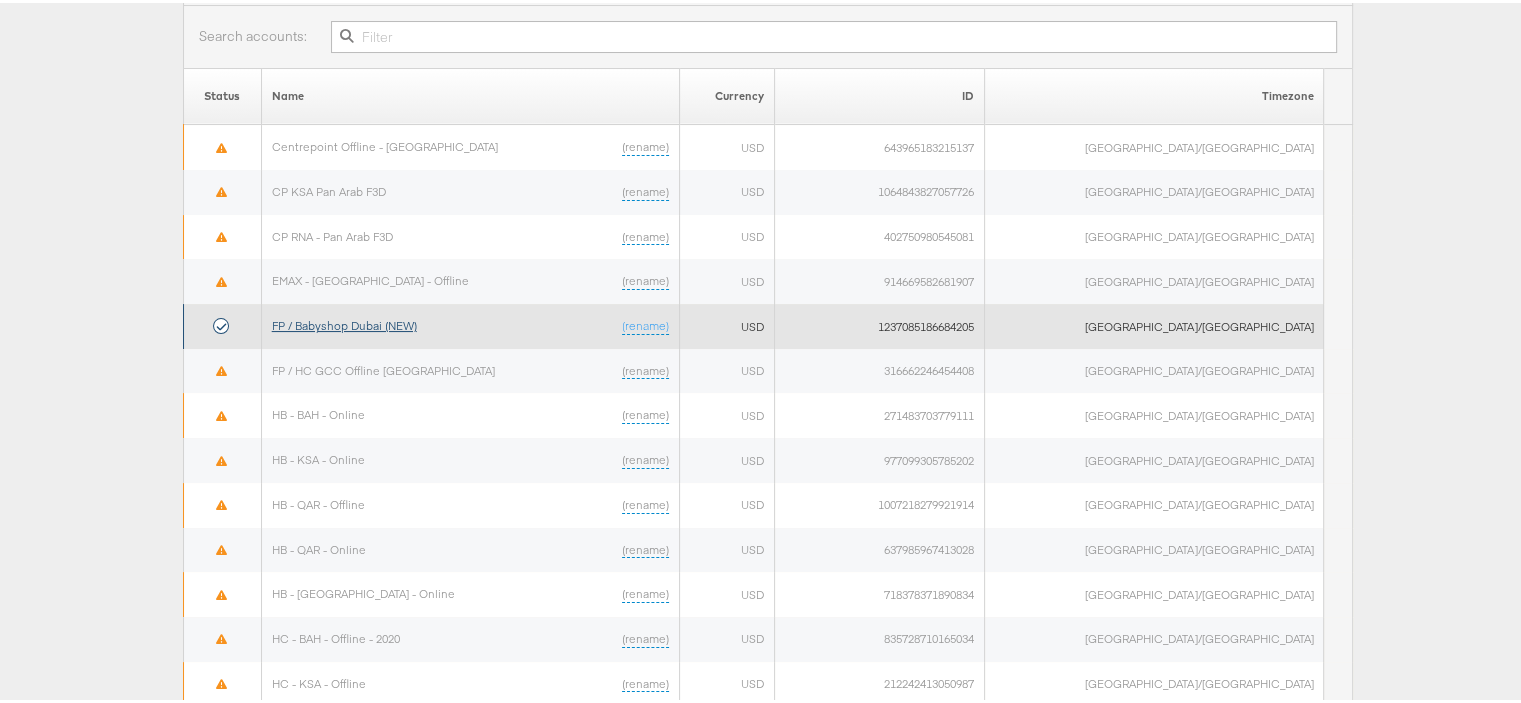 click on "FP / Babyshop Dubai (NEW)" at bounding box center [344, 322] 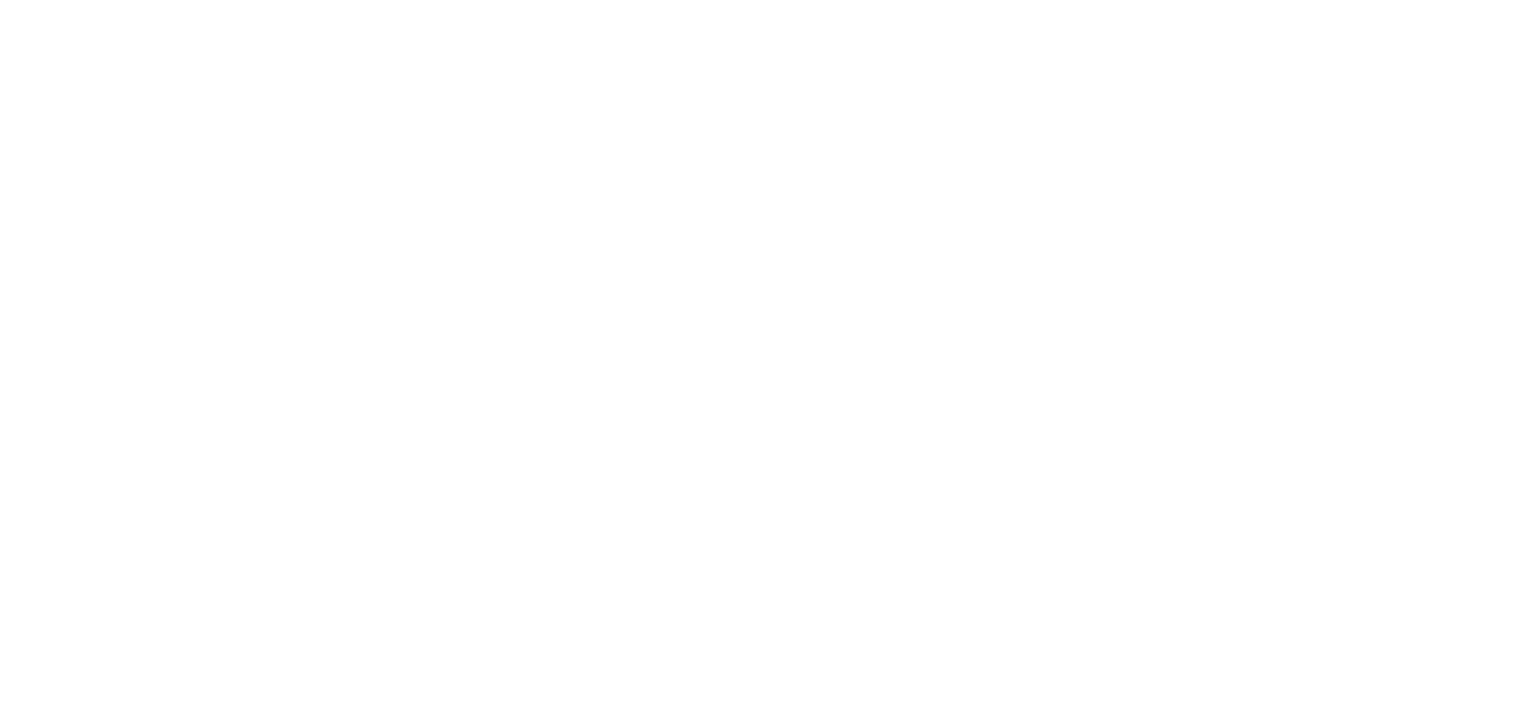 scroll, scrollTop: 0, scrollLeft: 0, axis: both 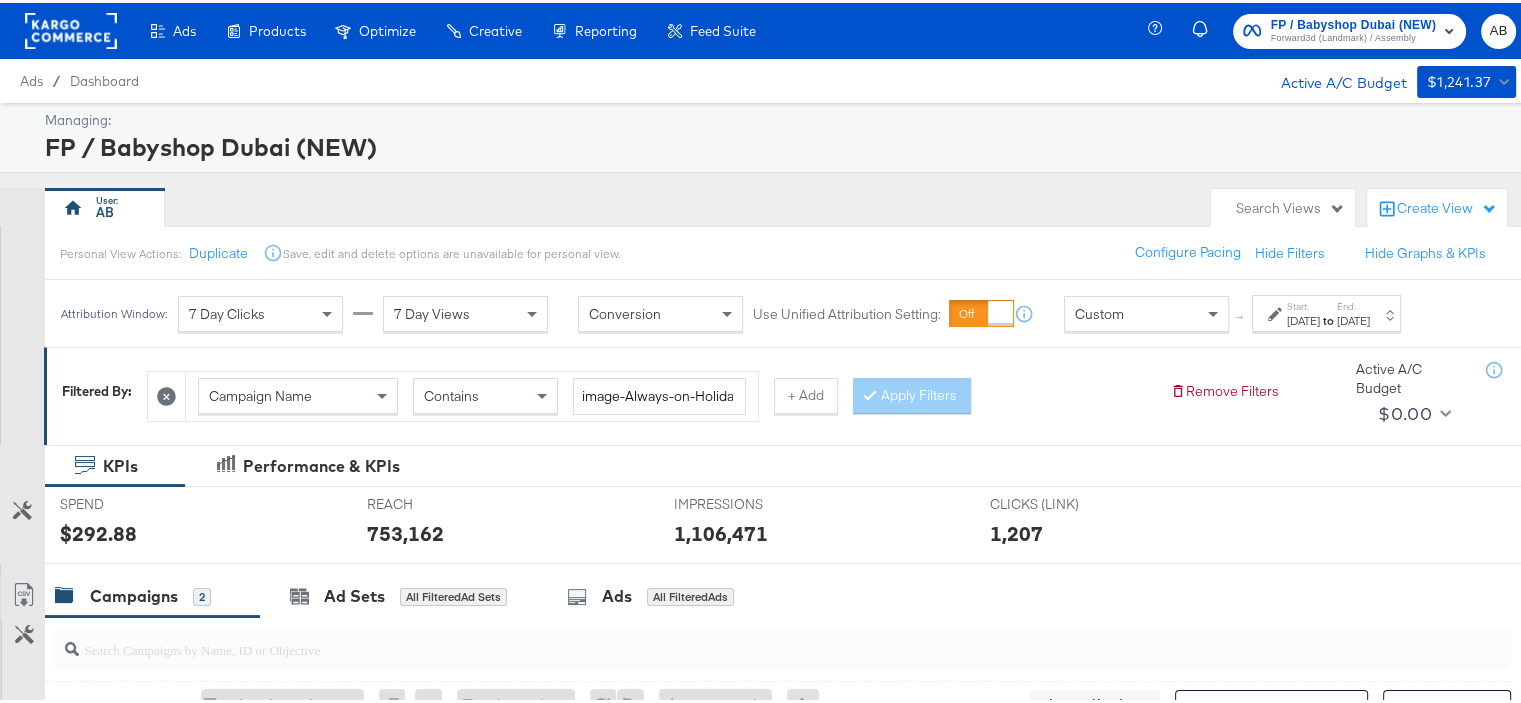 click on "to" at bounding box center (1328, 317) 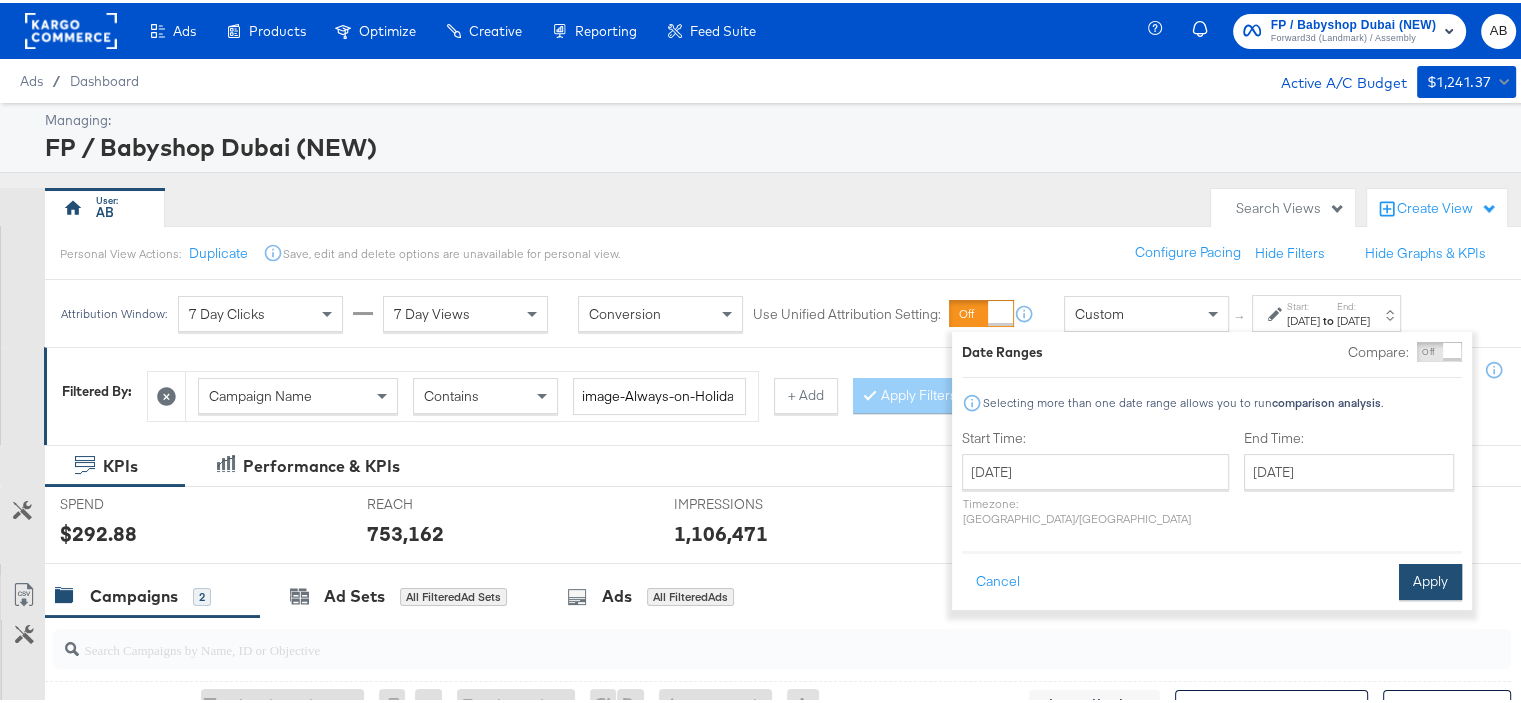 click on "Apply" at bounding box center [1430, 579] 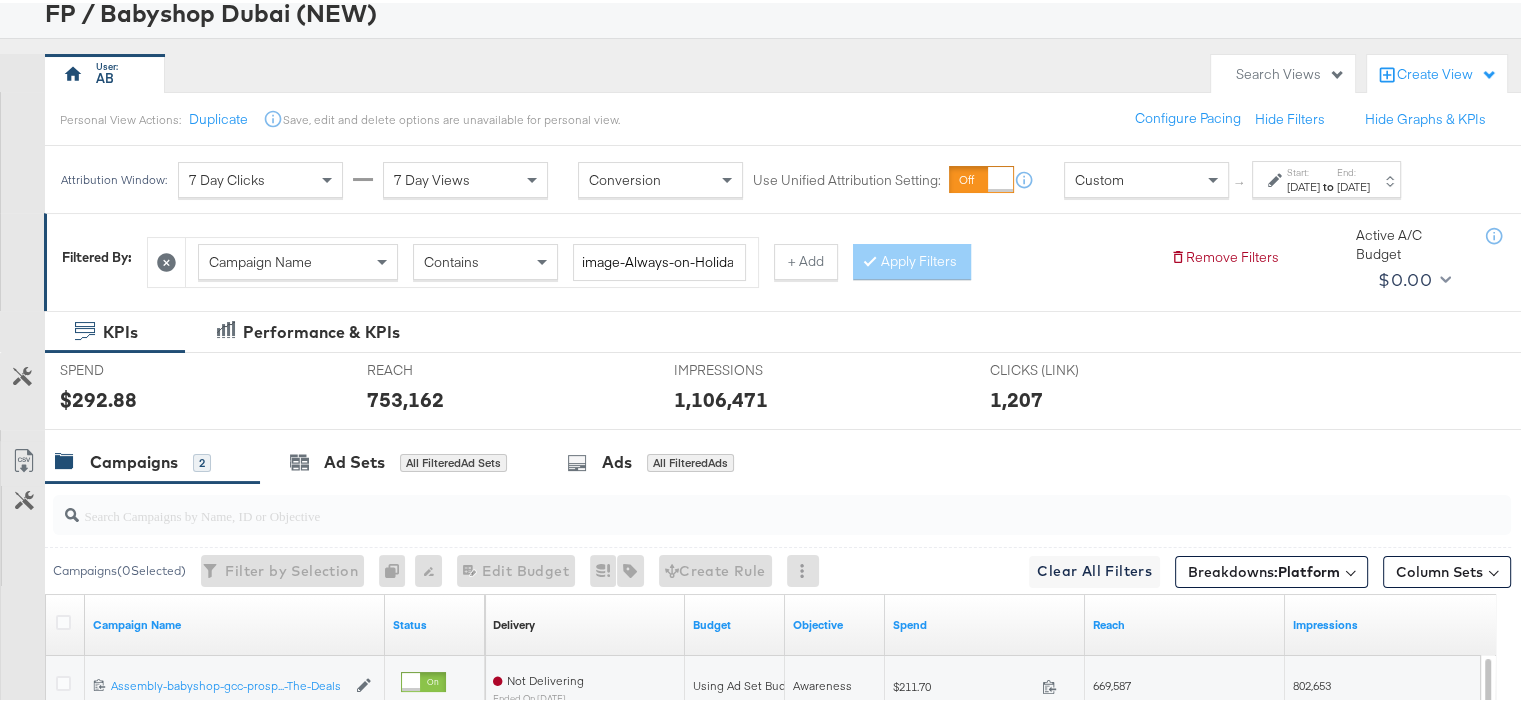 scroll, scrollTop: 100, scrollLeft: 0, axis: vertical 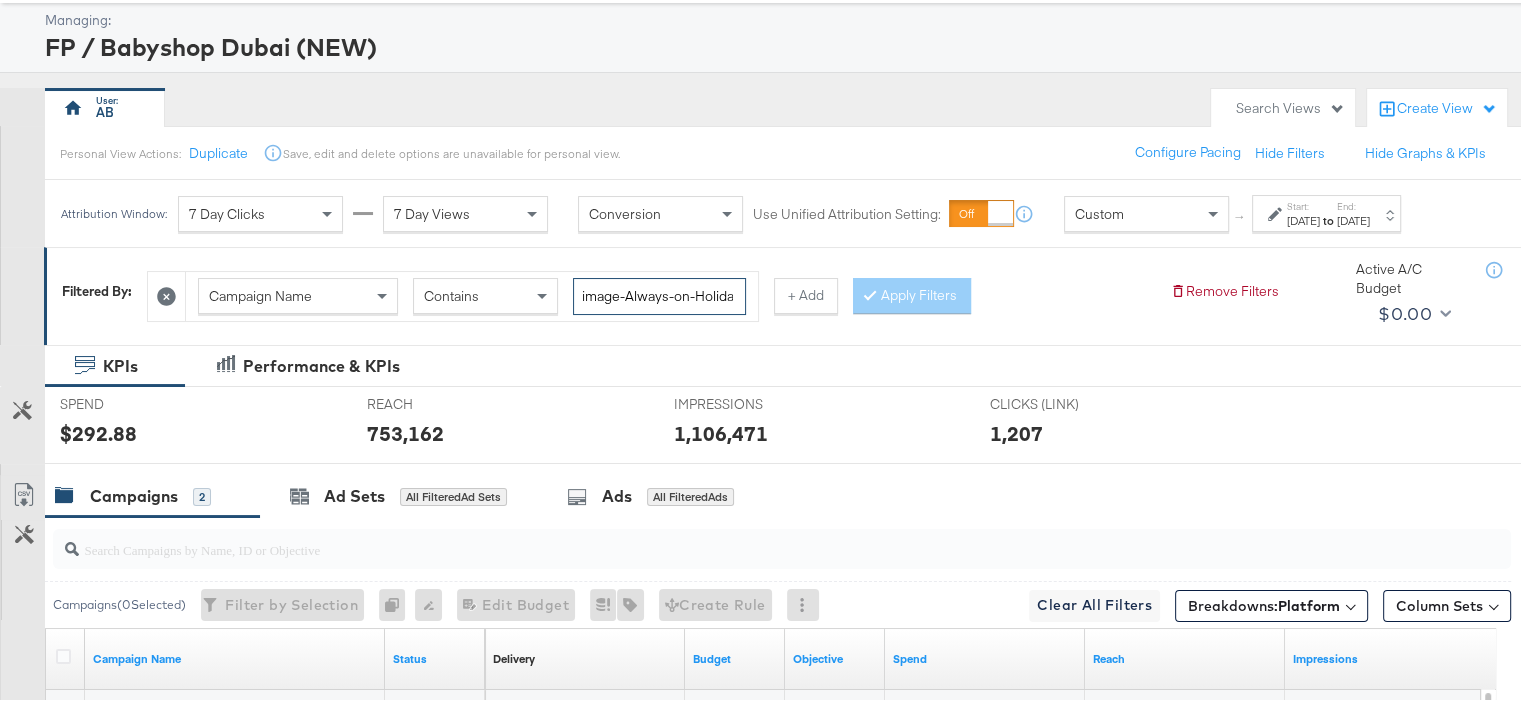 click on "image-Always-on-Holiday-25+Affordability-25-GCC-AED-450k" at bounding box center (659, 293) 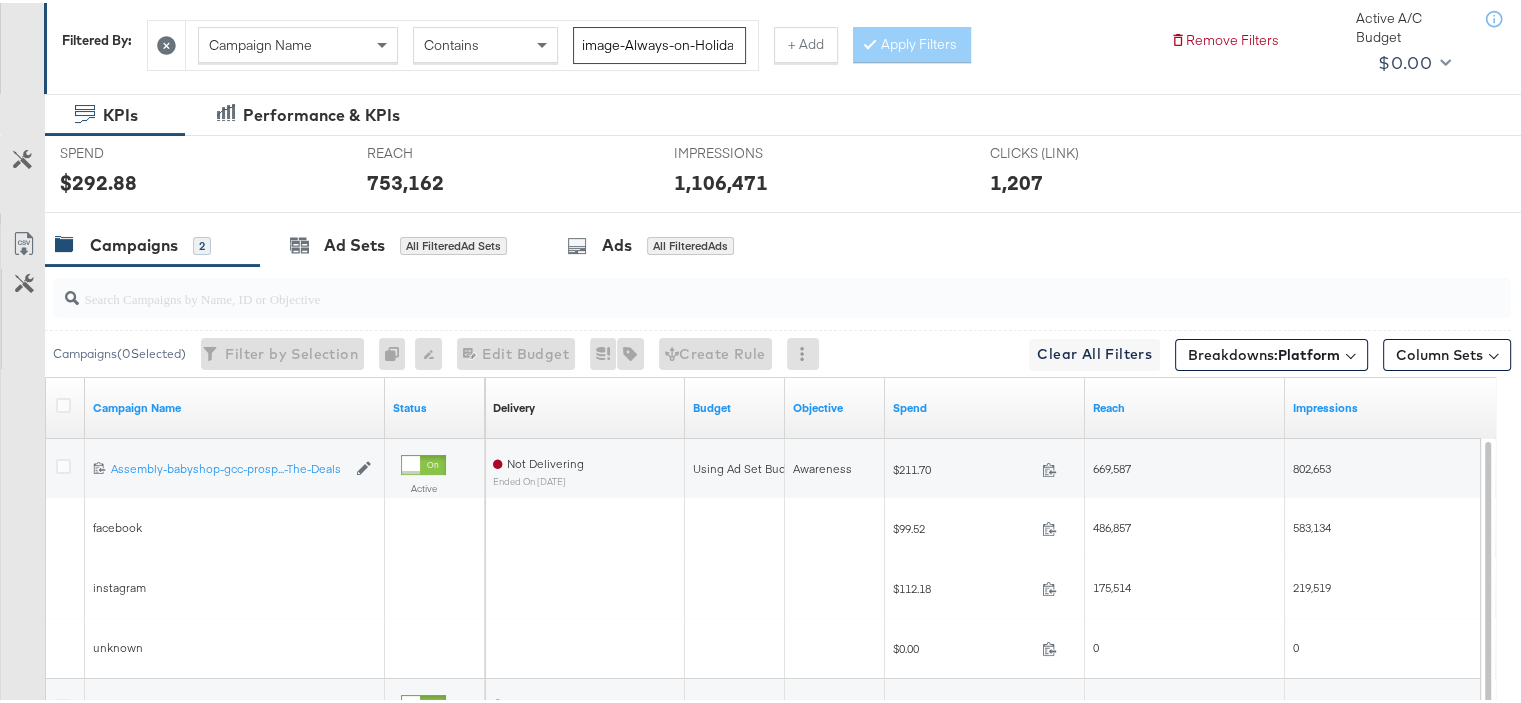 scroll, scrollTop: 208, scrollLeft: 0, axis: vertical 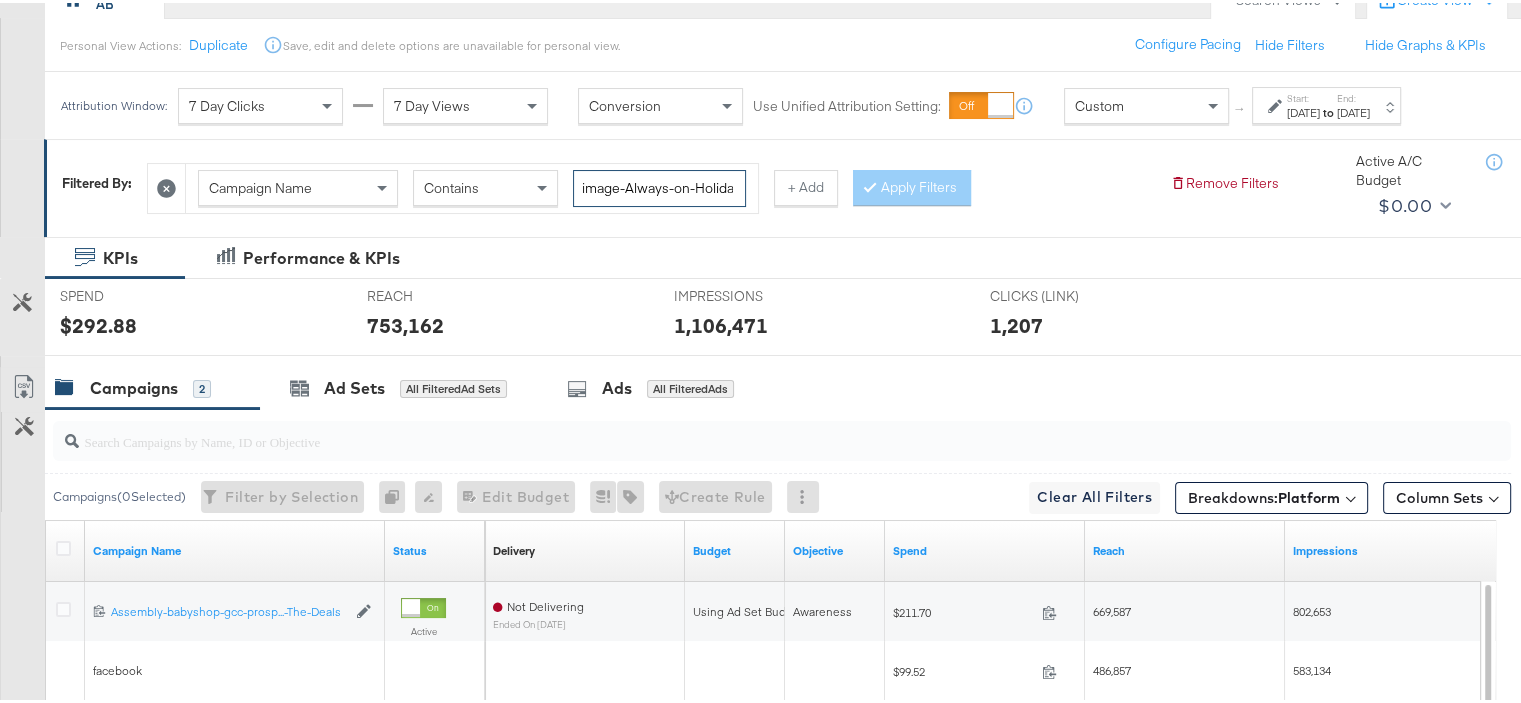 paste on "Holiday-25+Affordability-25-AED-100k-[GEOGRAPHIC_DATA]" 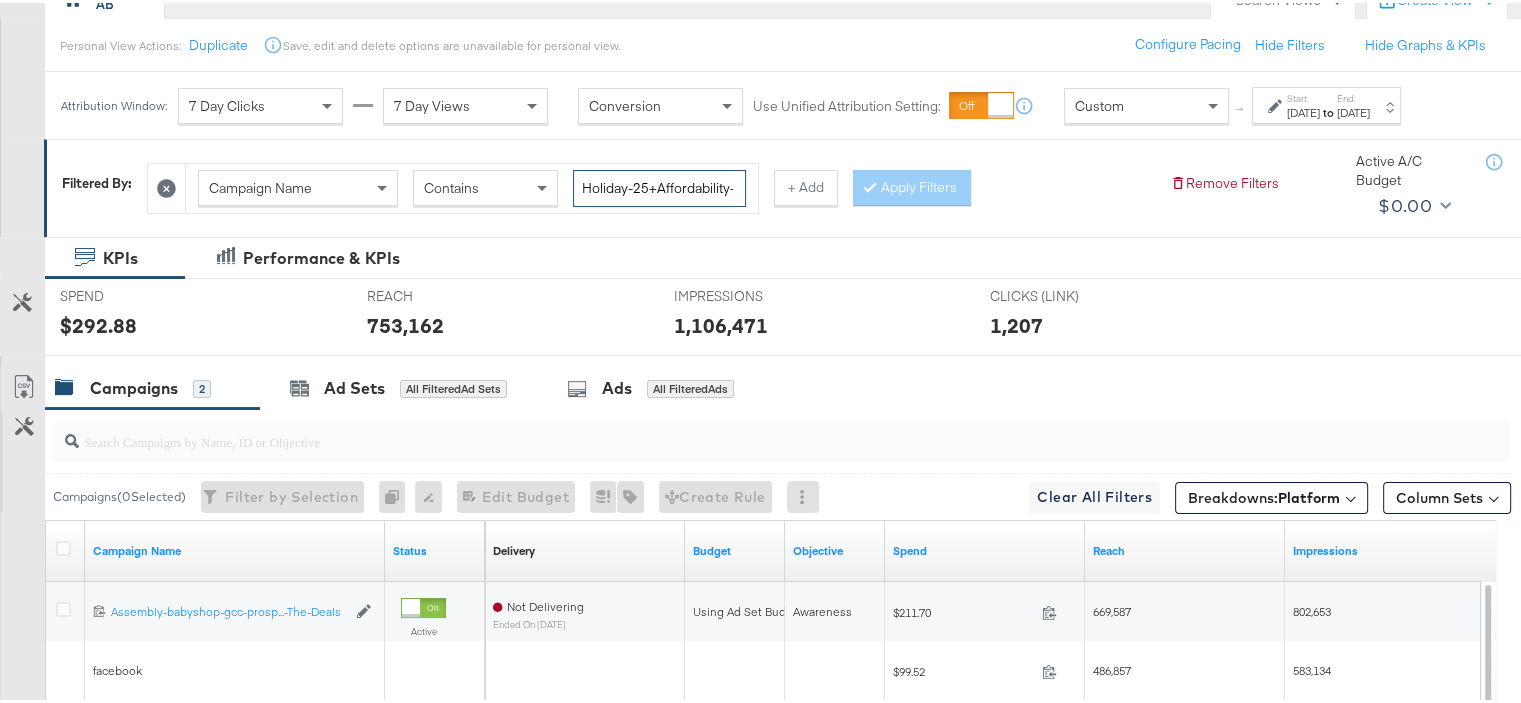 scroll, scrollTop: 0, scrollLeft: 116, axis: horizontal 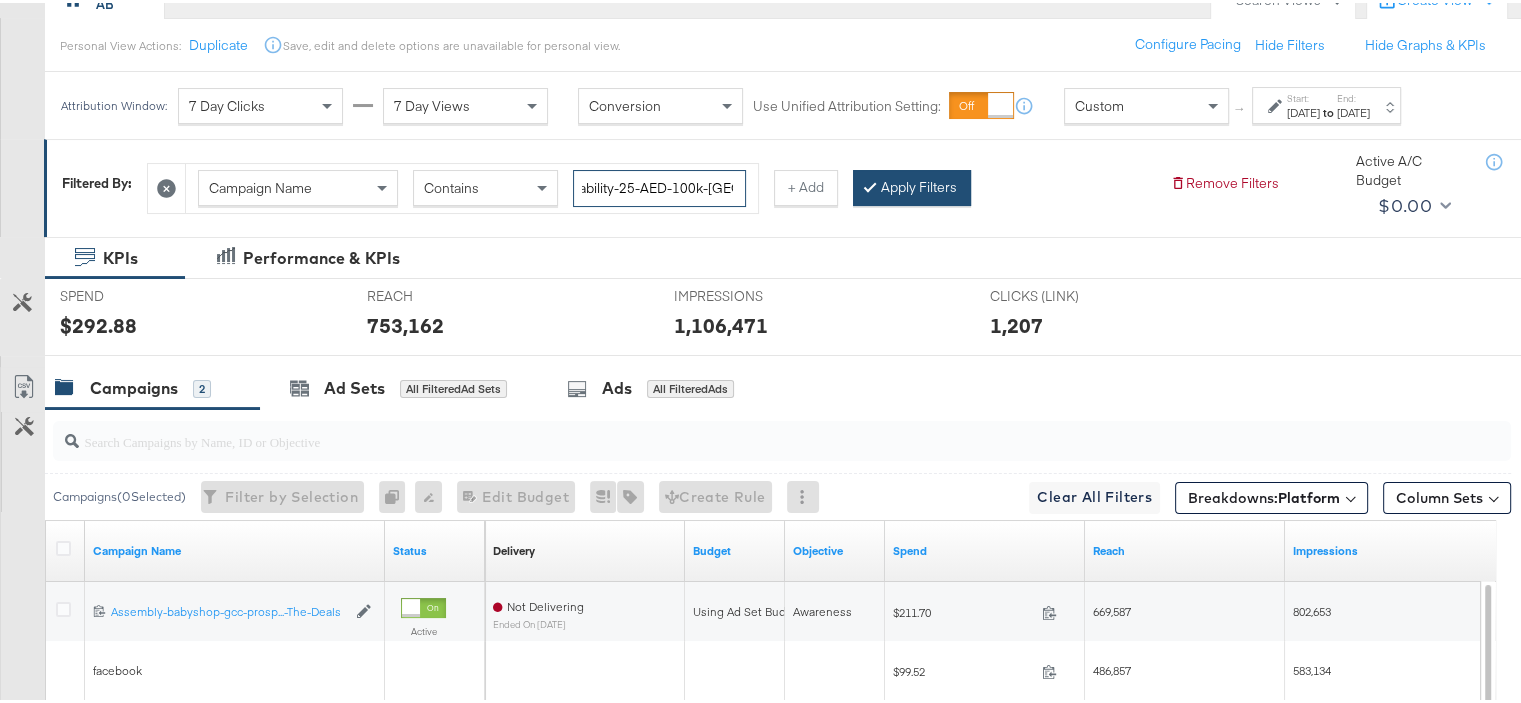 type on "Holiday-25+Affordability-25-AED-100k-[GEOGRAPHIC_DATA]" 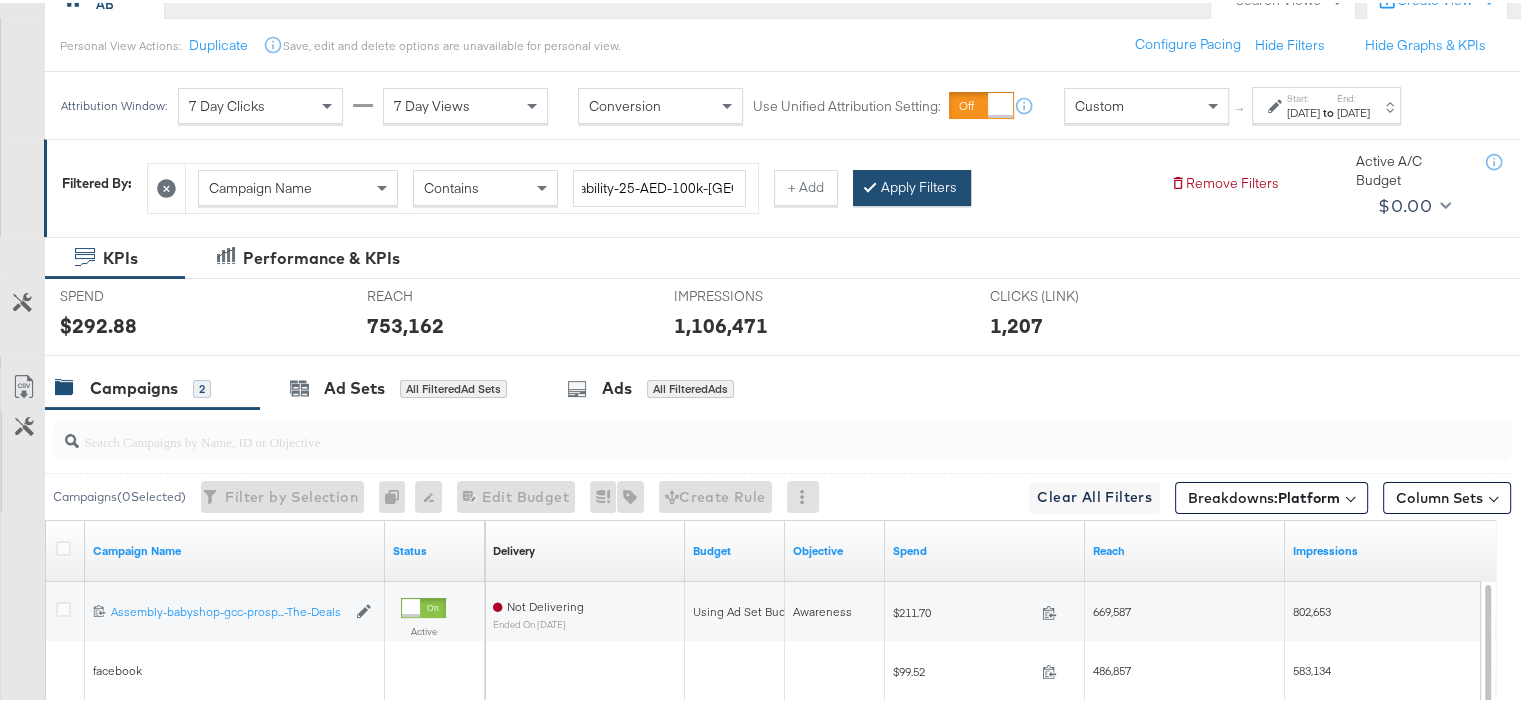 click on "Apply Filters" at bounding box center (912, 185) 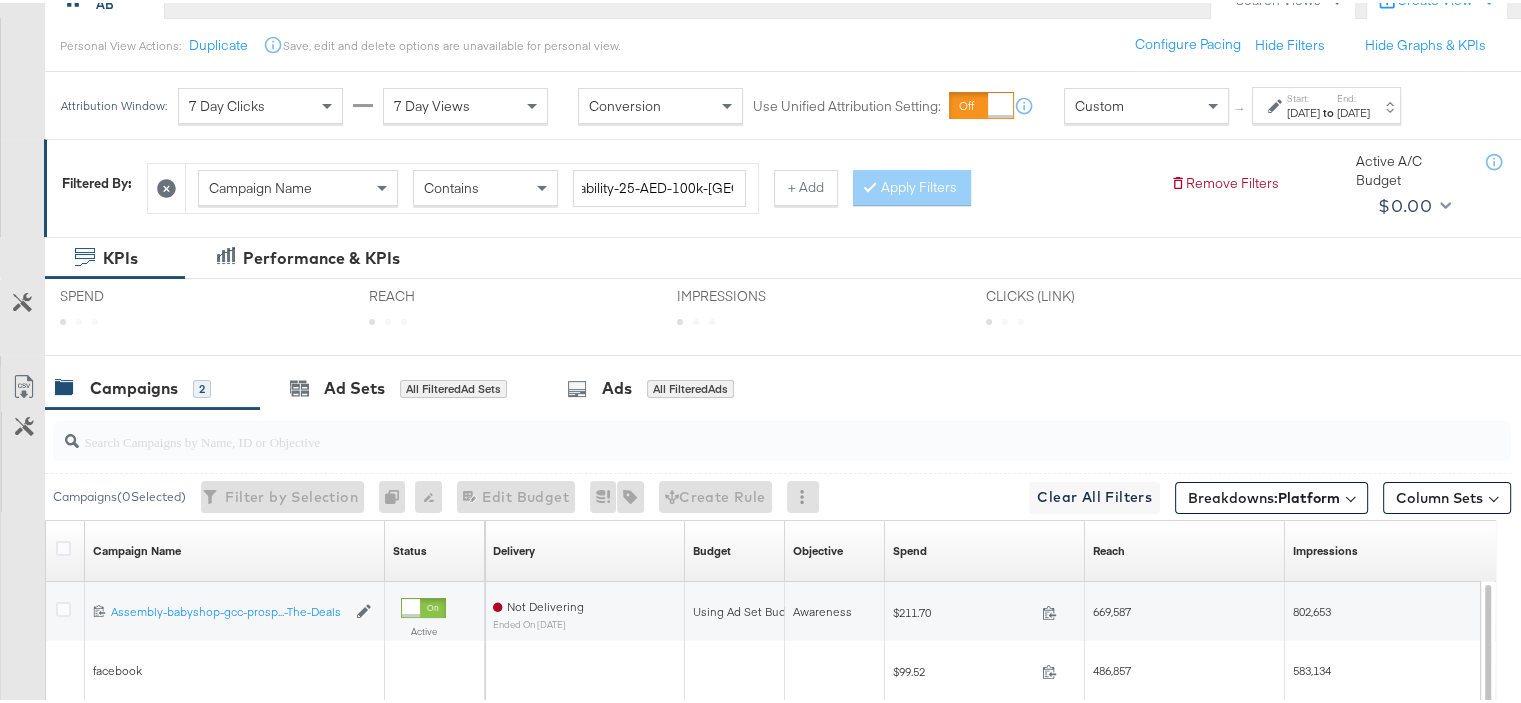 scroll, scrollTop: 0, scrollLeft: 0, axis: both 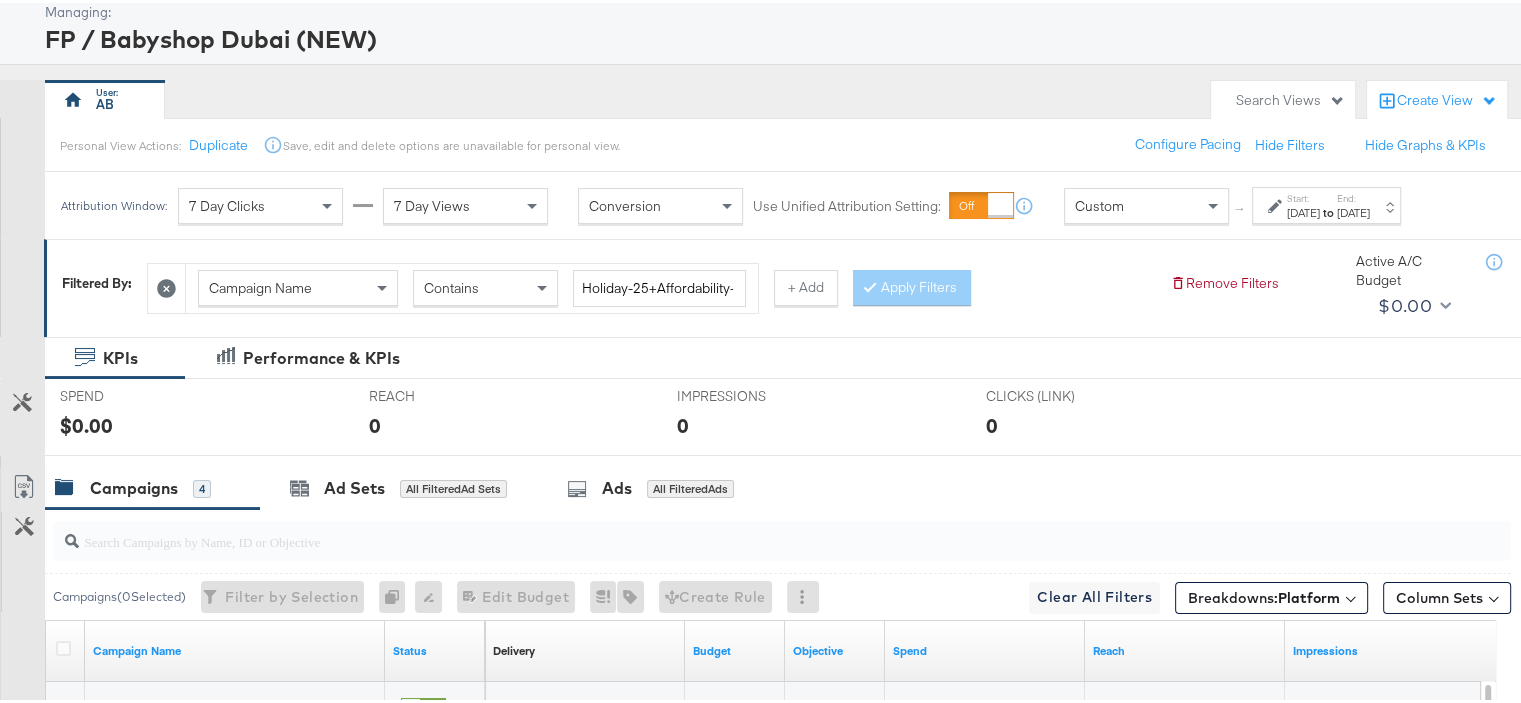 click on "Campaigns  ( 0  Selected)" at bounding box center [119, 594] 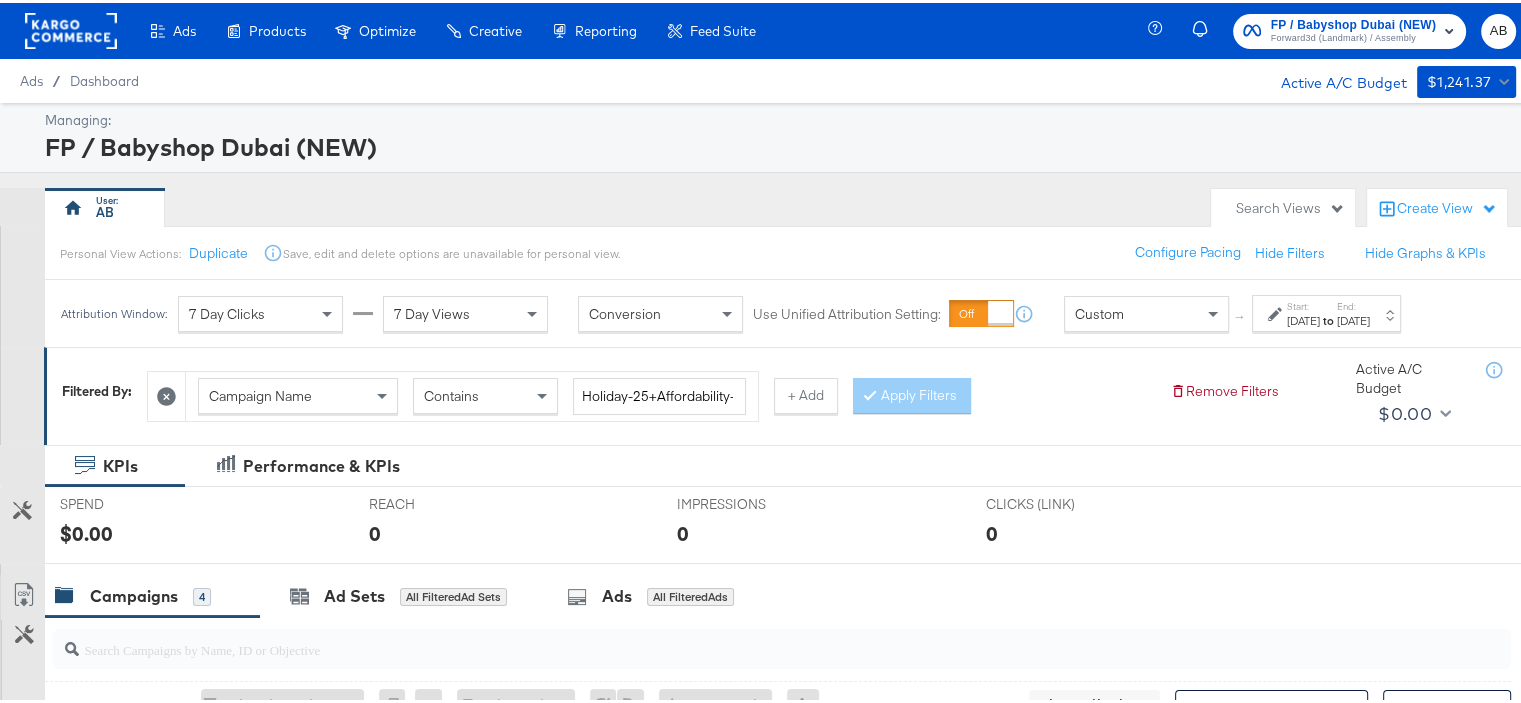 scroll, scrollTop: 0, scrollLeft: 0, axis: both 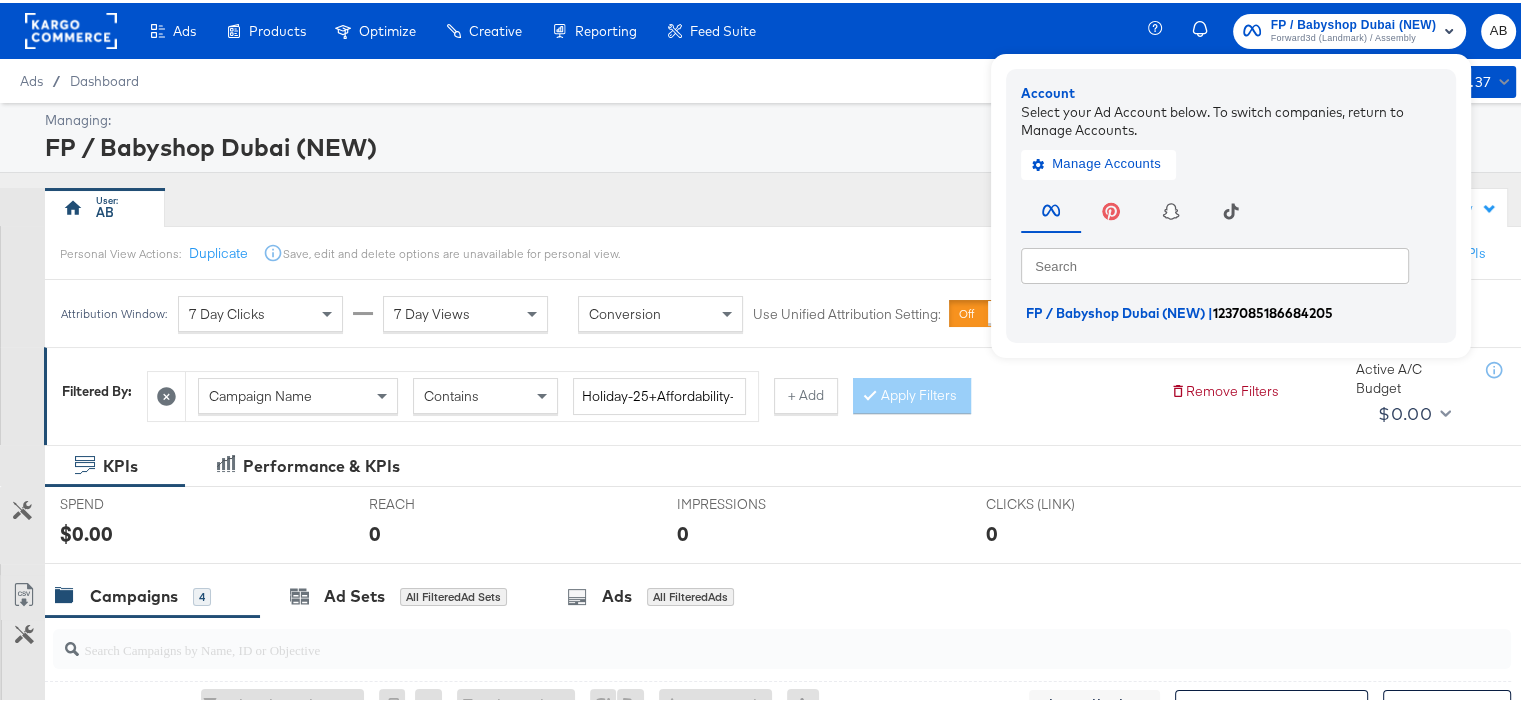 click on "FP / Babyshop Dubai (NEW)" at bounding box center (1115, 310) 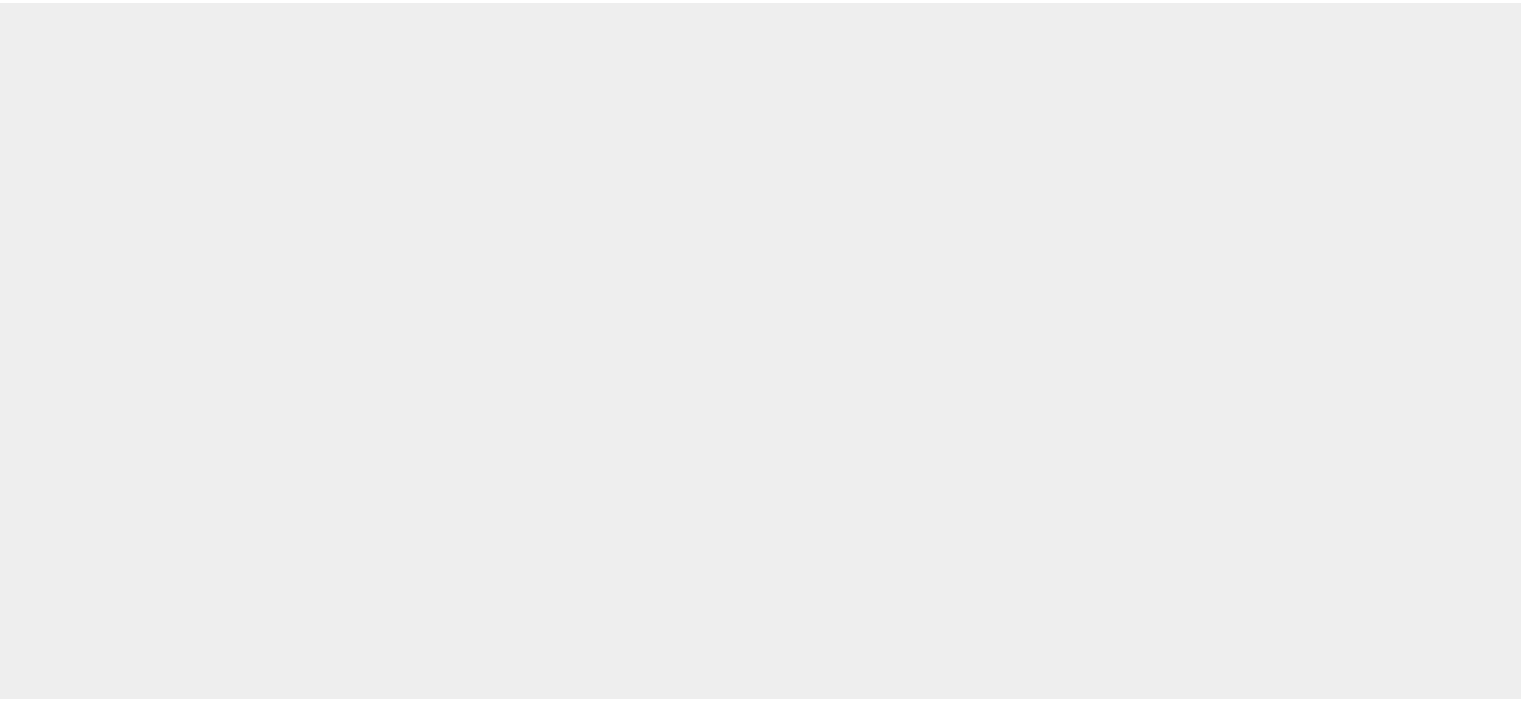 scroll, scrollTop: 0, scrollLeft: 0, axis: both 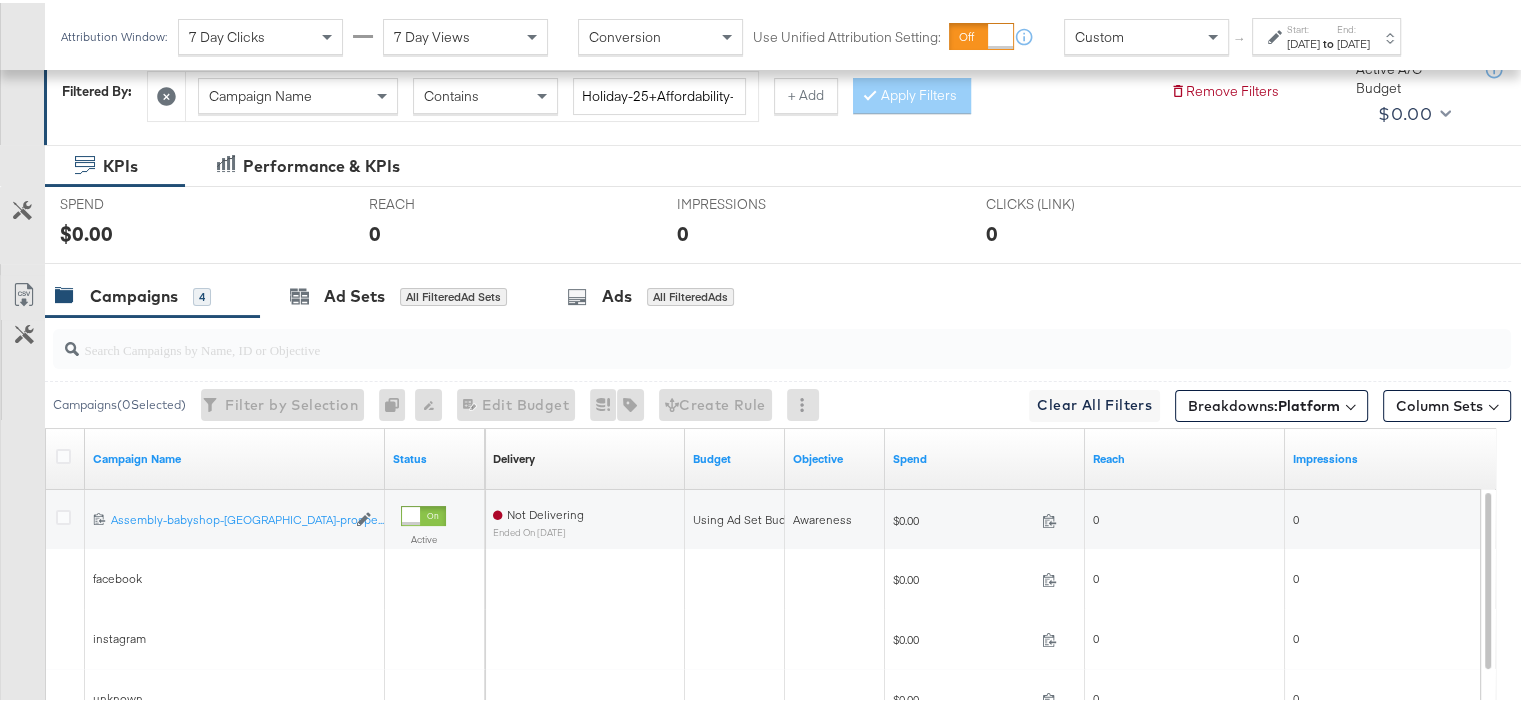 click on "Campaigns" at bounding box center [134, 293] 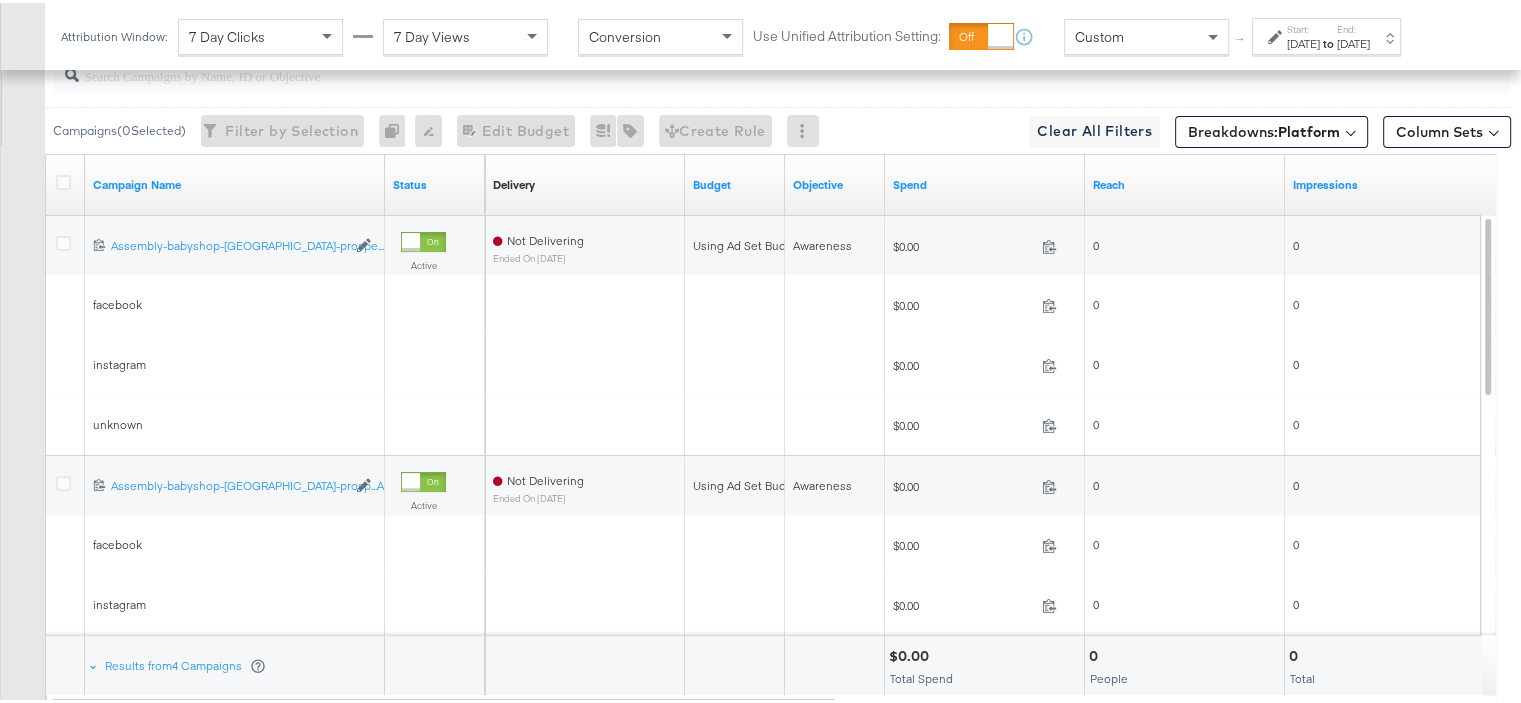 scroll, scrollTop: 708, scrollLeft: 0, axis: vertical 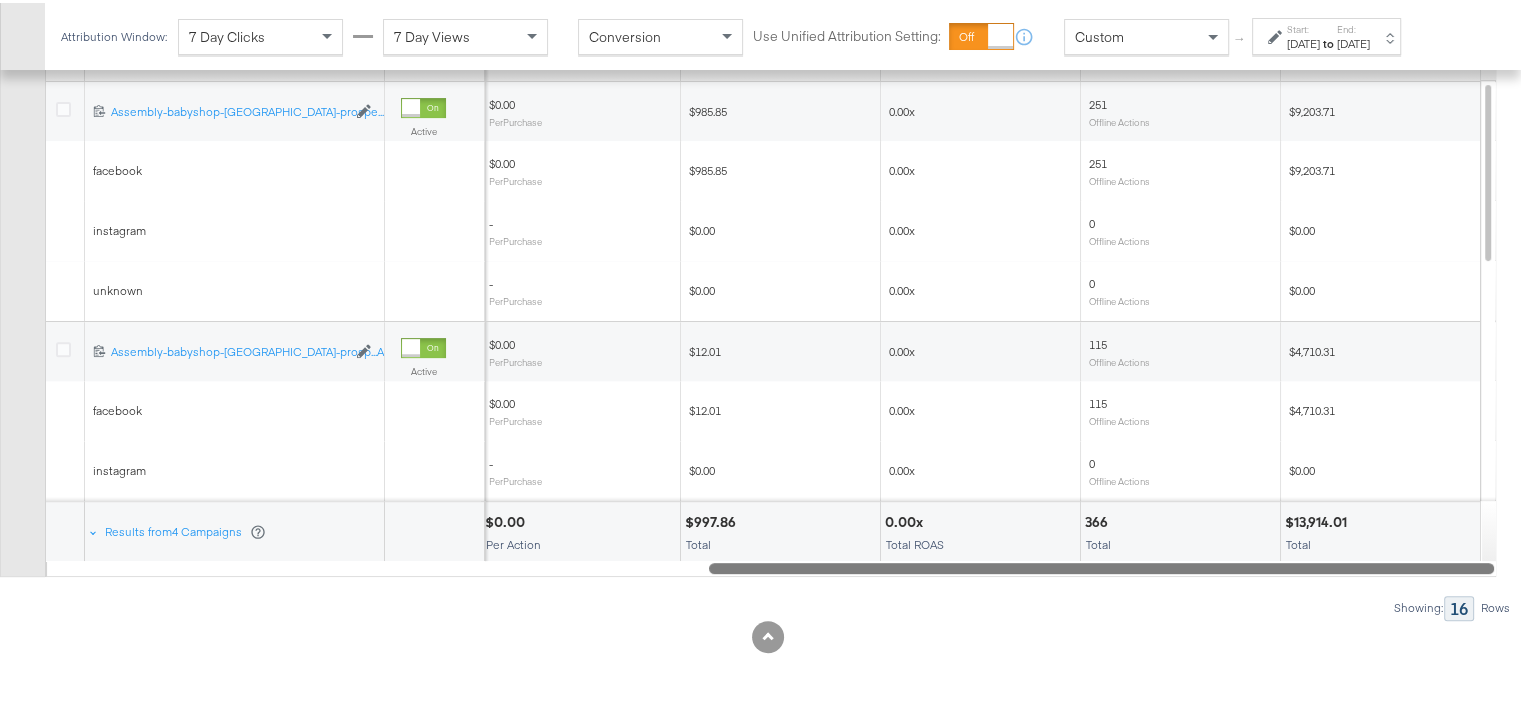drag, startPoint x: 1016, startPoint y: 546, endPoint x: 1522, endPoint y: 543, distance: 506.00888 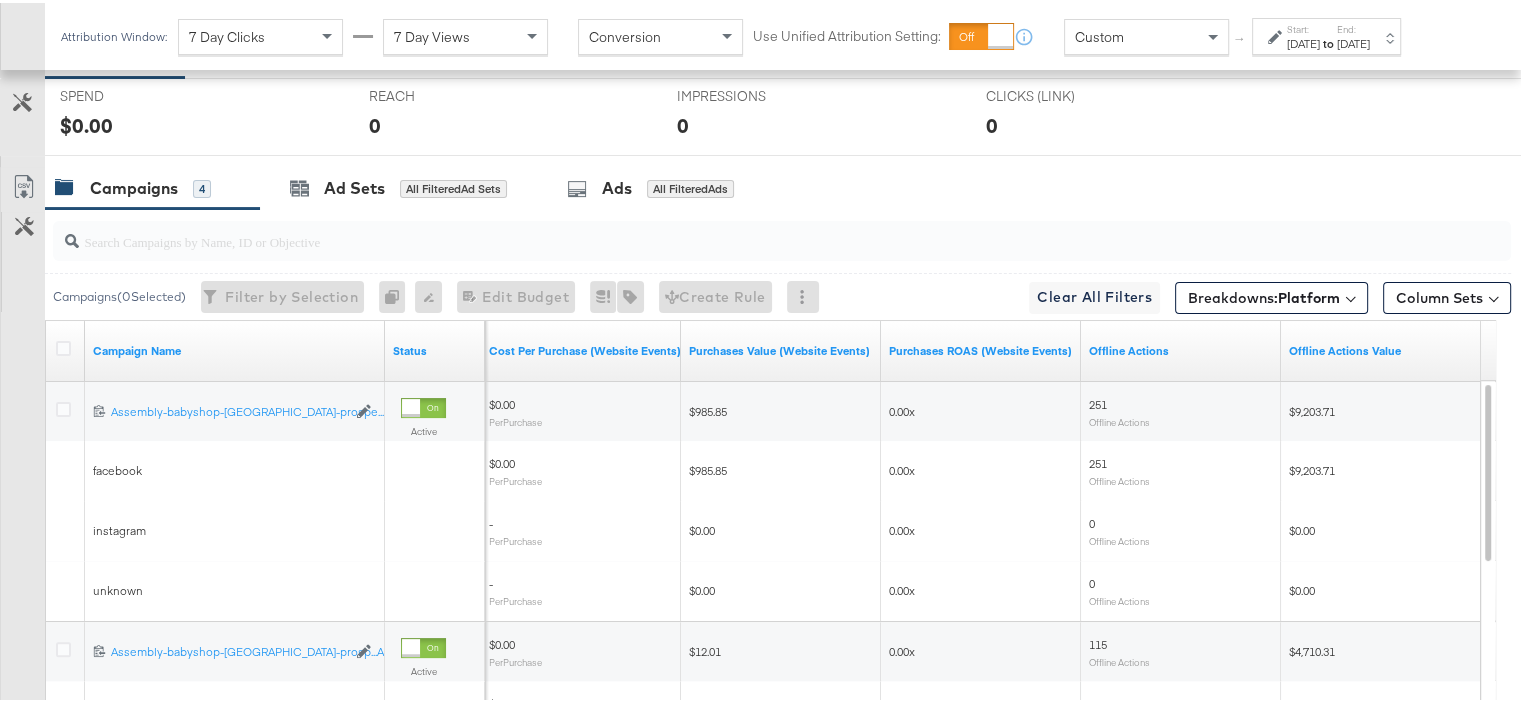 scroll, scrollTop: 108, scrollLeft: 0, axis: vertical 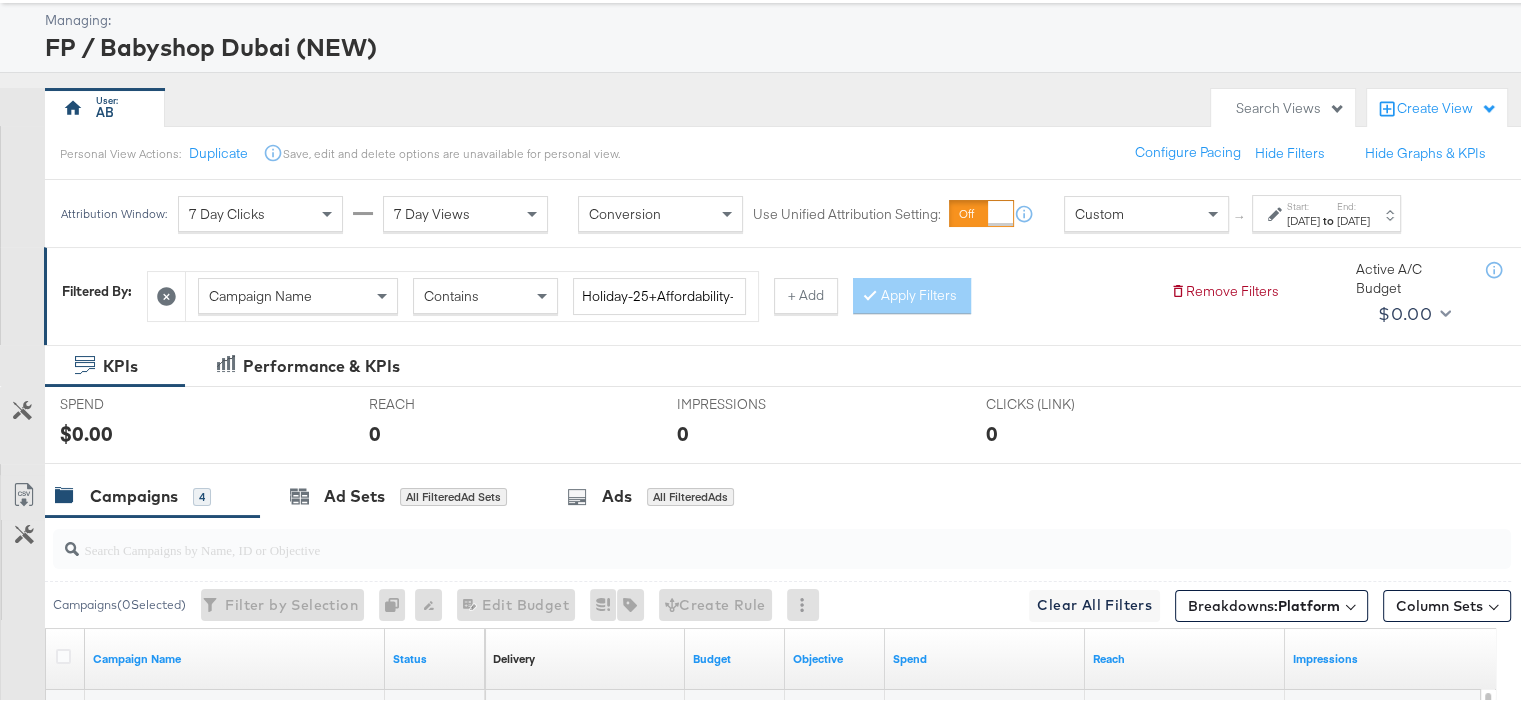 click on "7 Day Views" at bounding box center [465, 211] 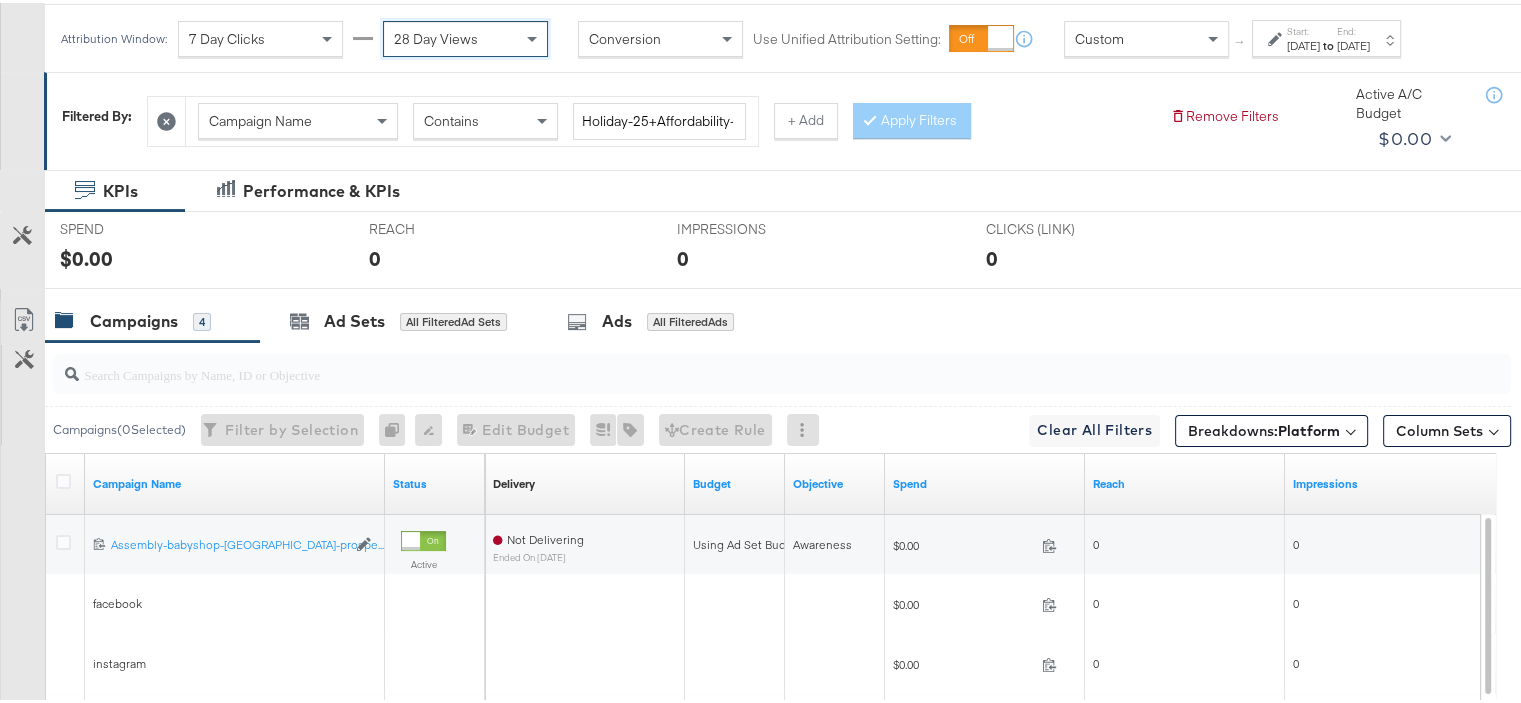 scroll, scrollTop: 200, scrollLeft: 0, axis: vertical 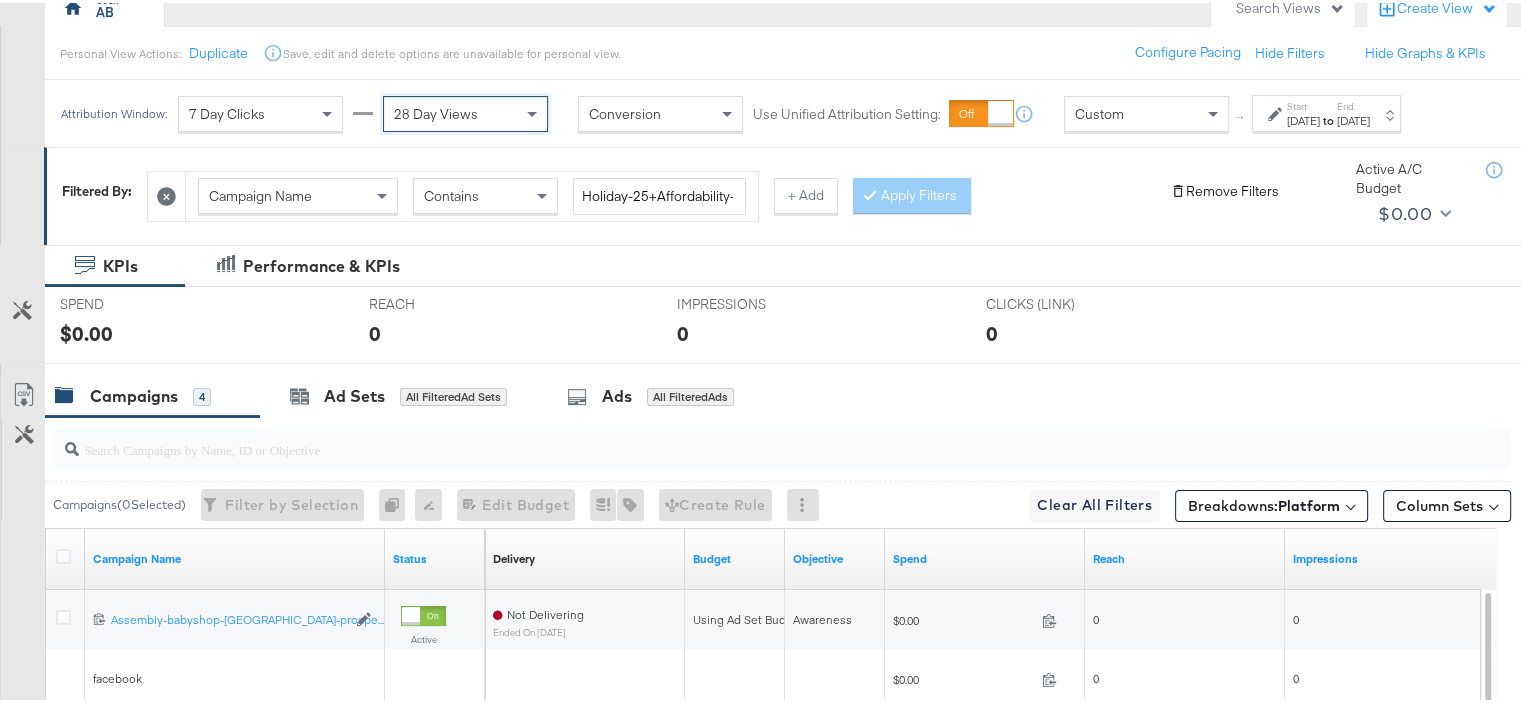 click on "Remove Filters" at bounding box center [1224, 188] 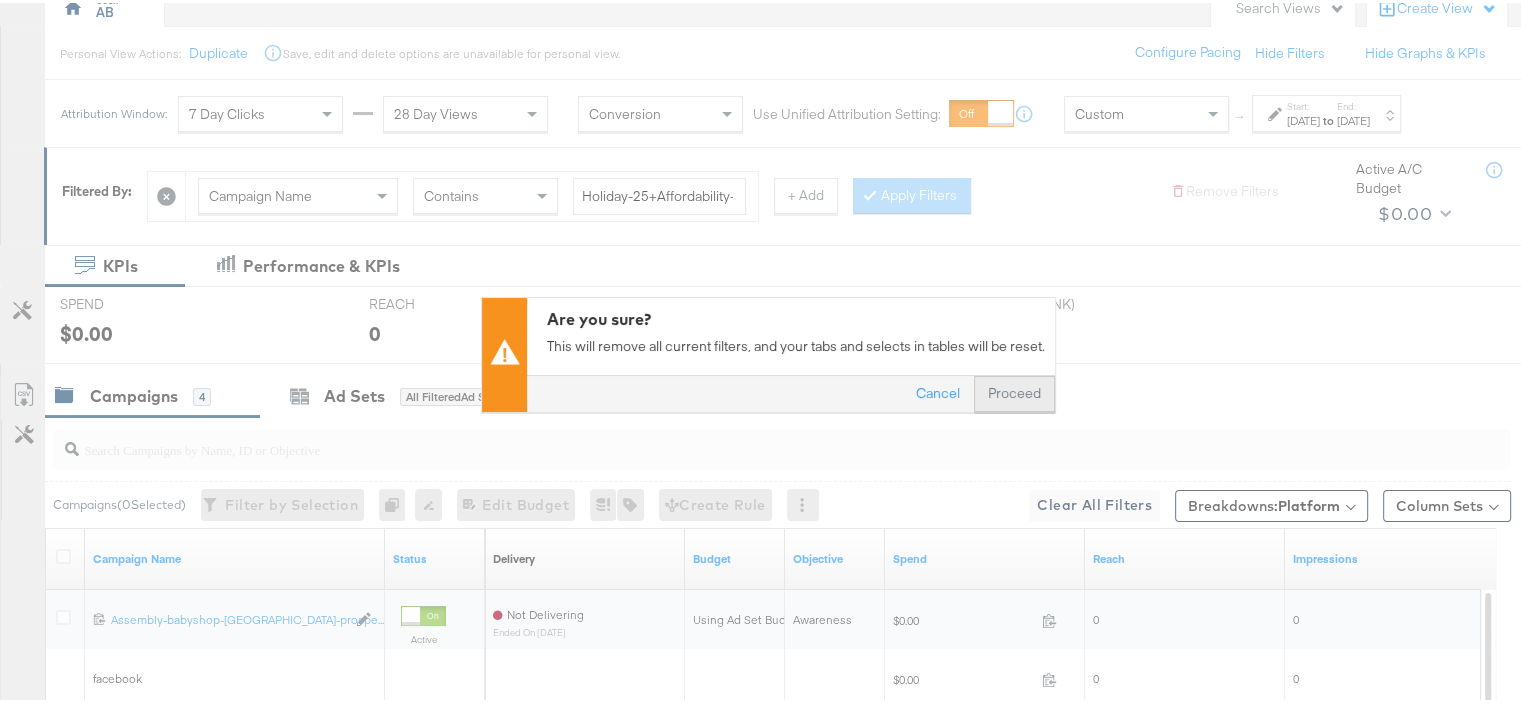 click on "Proceed" at bounding box center (1014, 391) 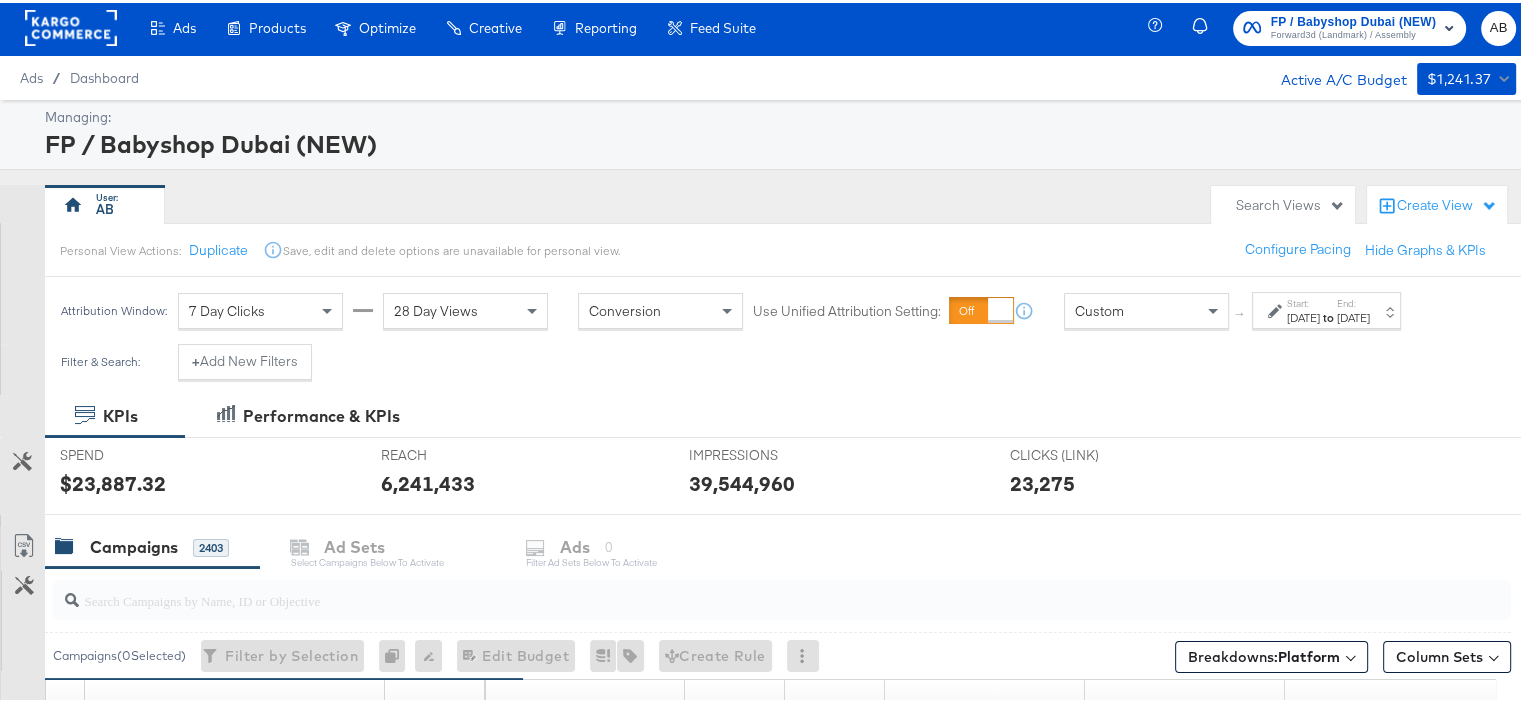 scroll, scrollTop: 0, scrollLeft: 0, axis: both 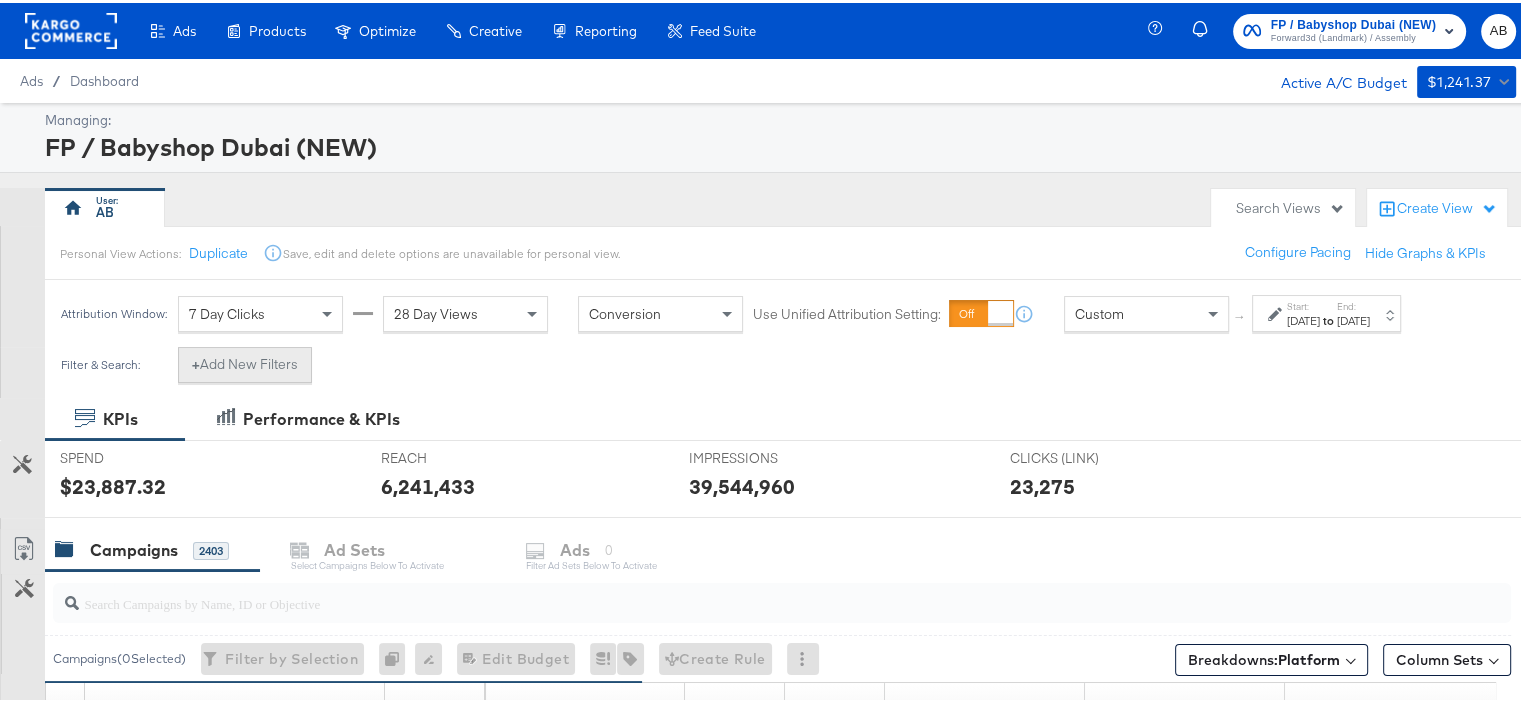 click on "+  Add New Filters" at bounding box center (245, 362) 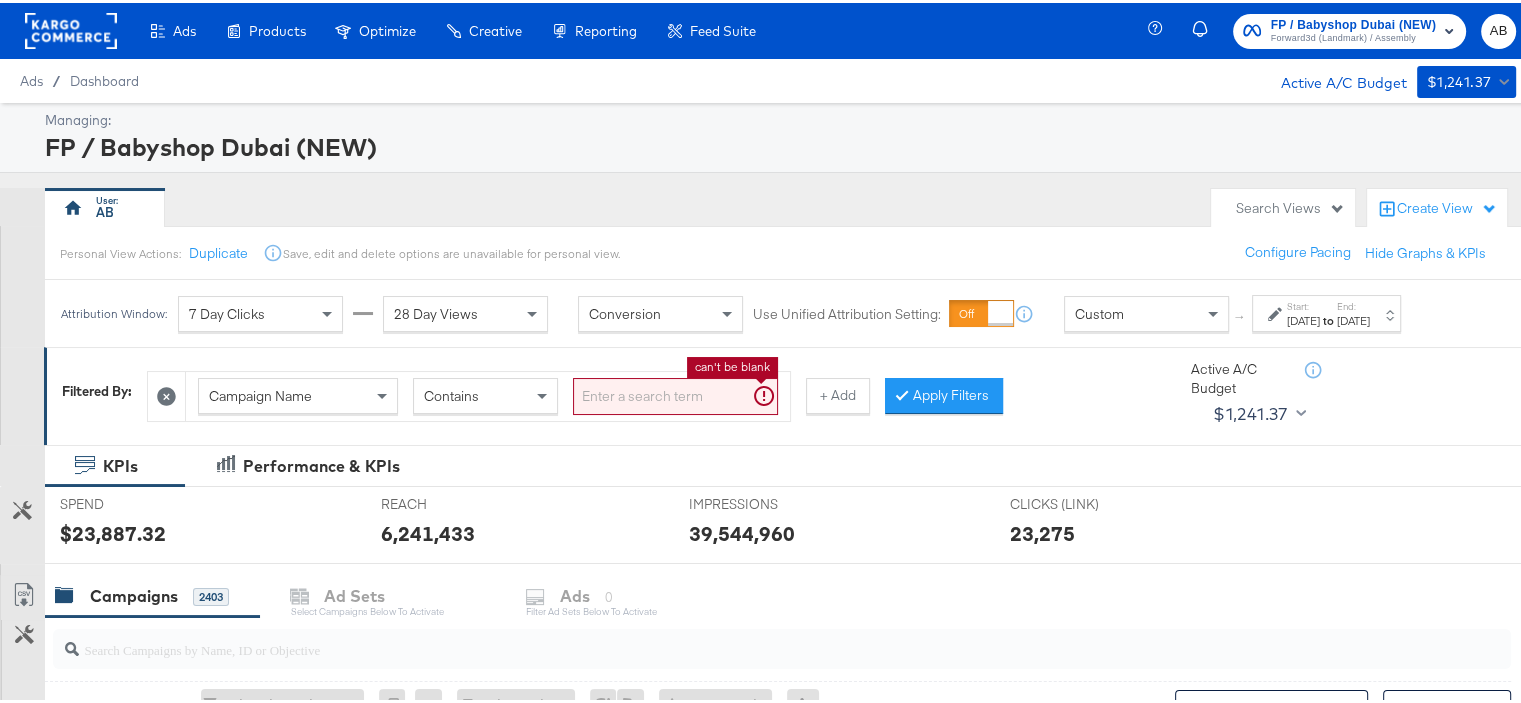 click at bounding box center [675, 393] 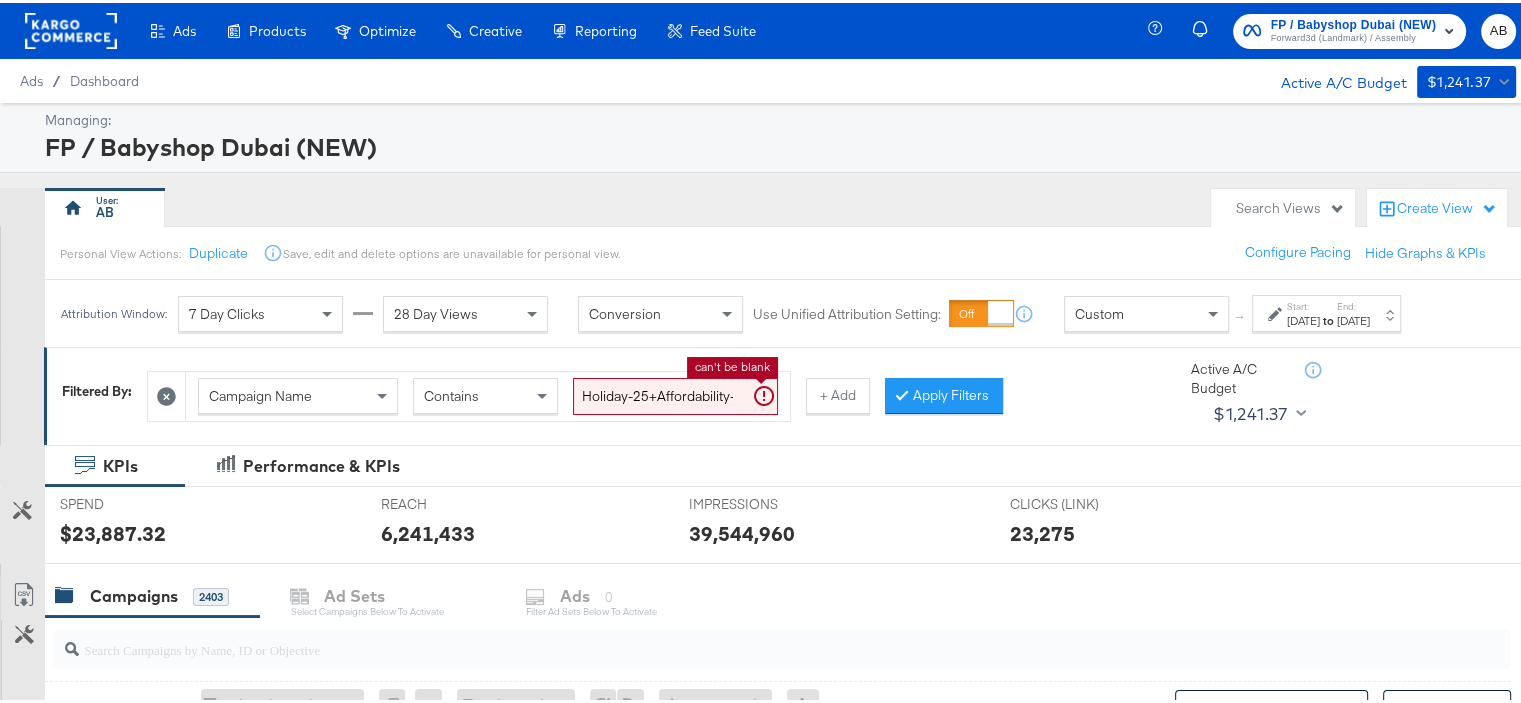 scroll, scrollTop: 0, scrollLeft: 116, axis: horizontal 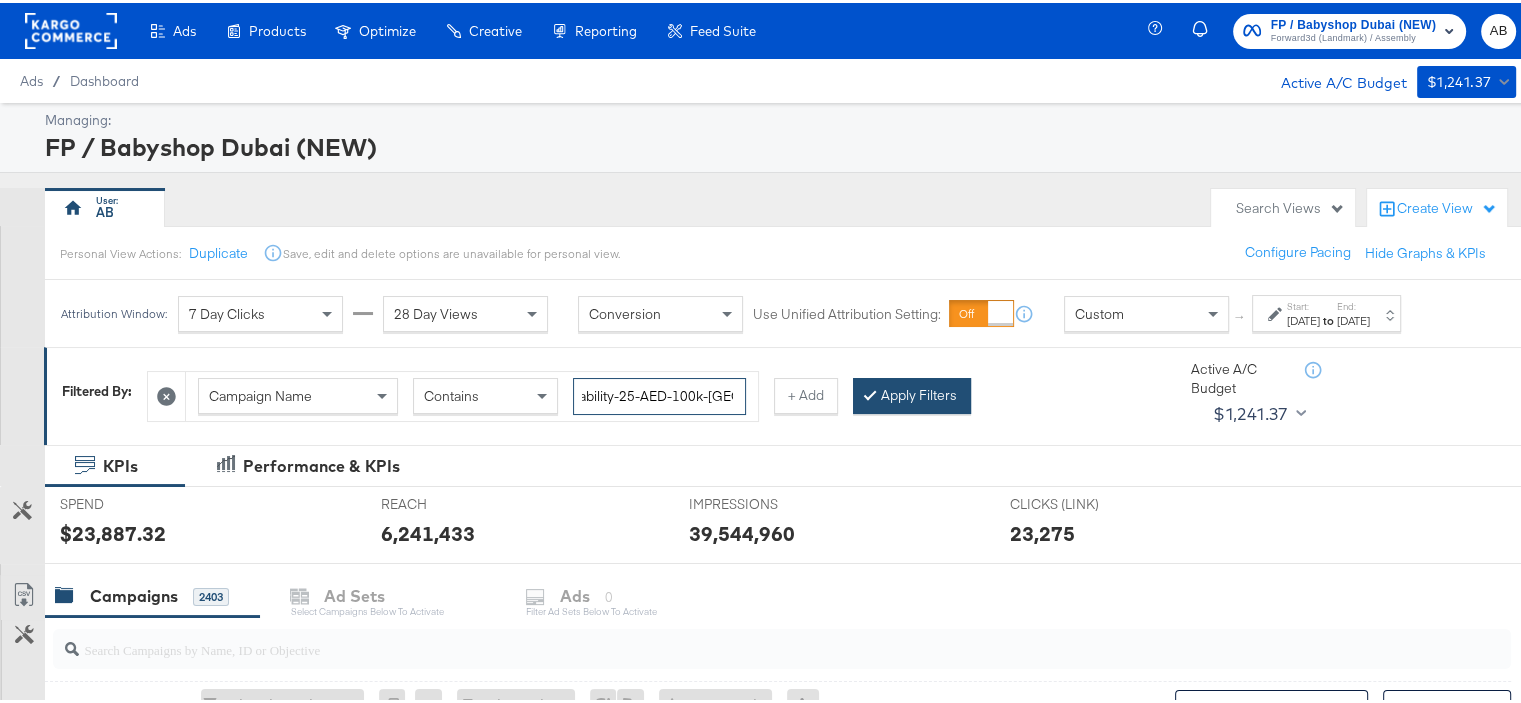 type on "Holiday-25+Affordability-25-AED-100k-[GEOGRAPHIC_DATA]" 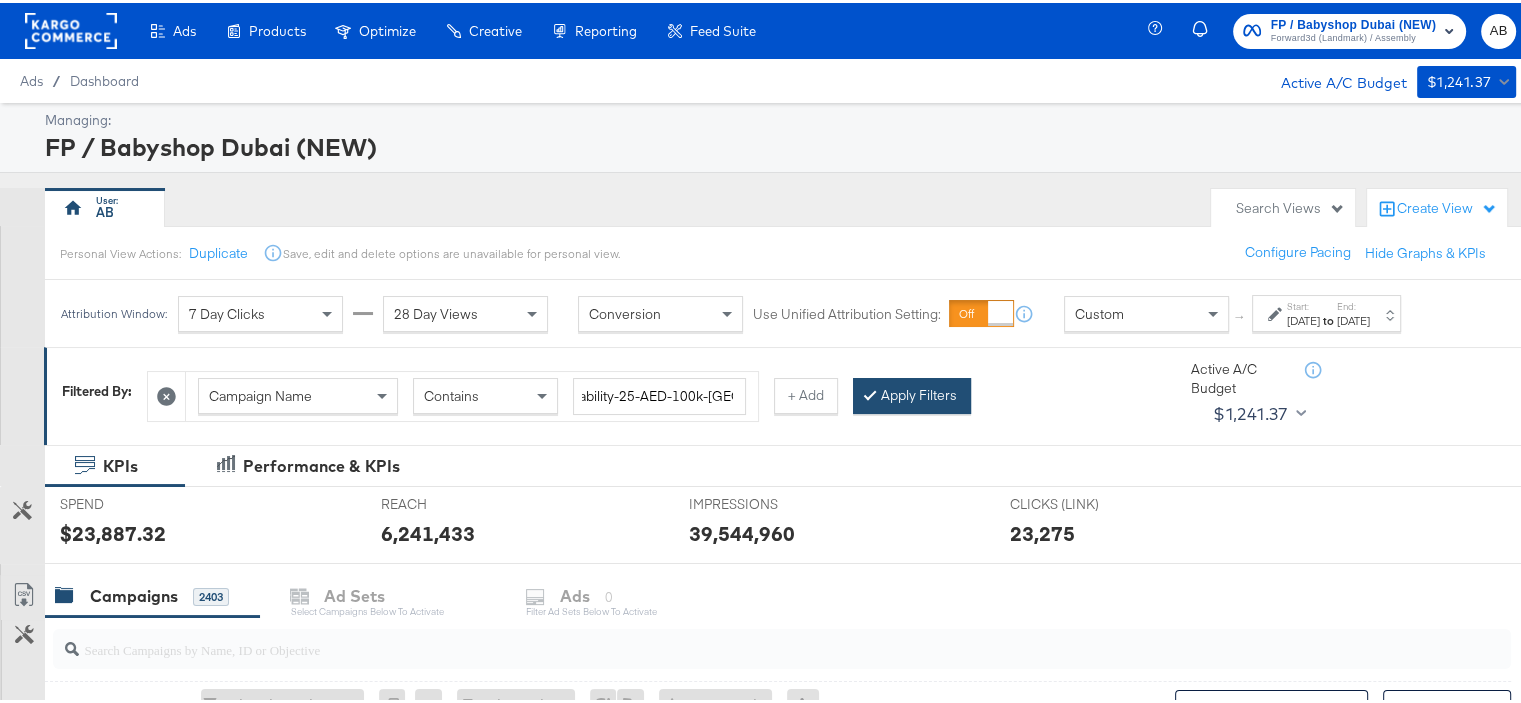 click on "Apply Filters" at bounding box center [912, 393] 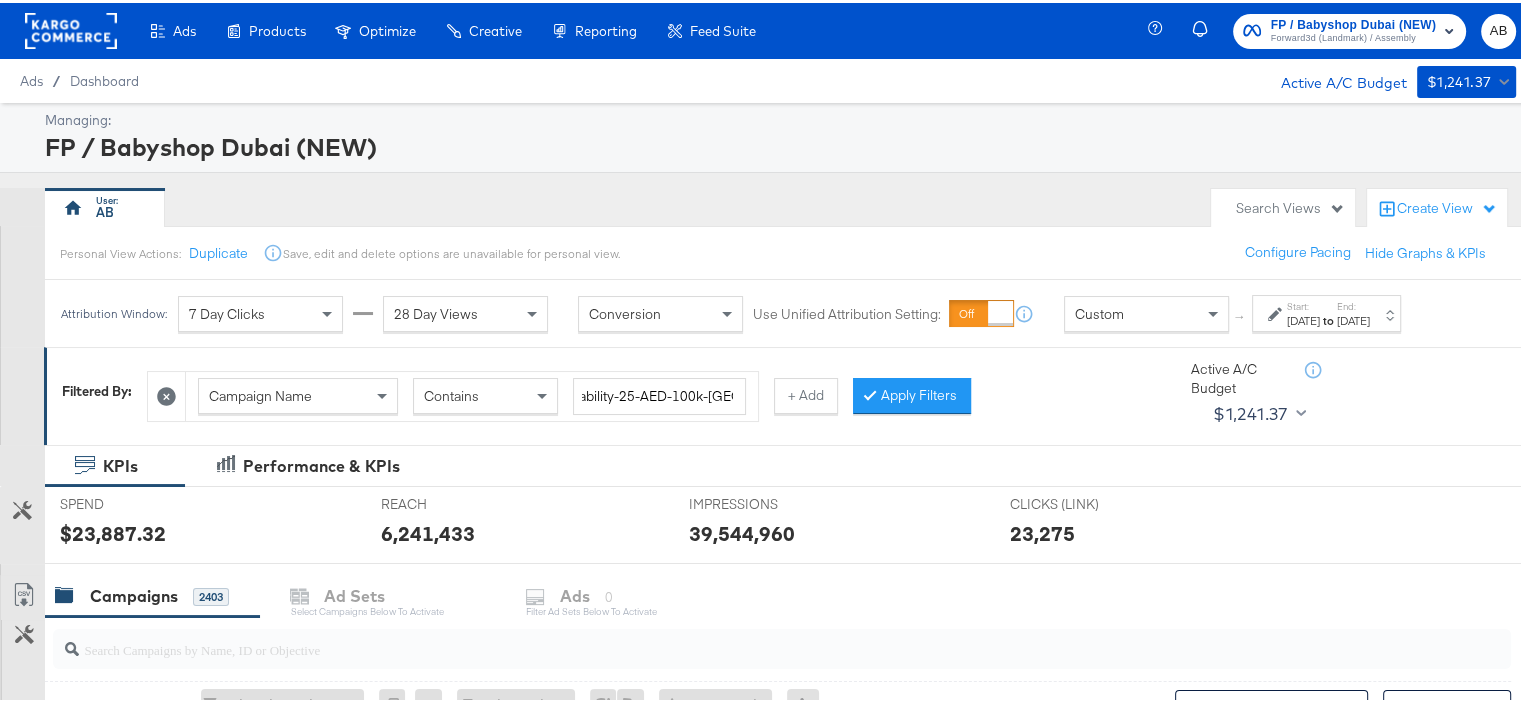 scroll, scrollTop: 0, scrollLeft: 0, axis: both 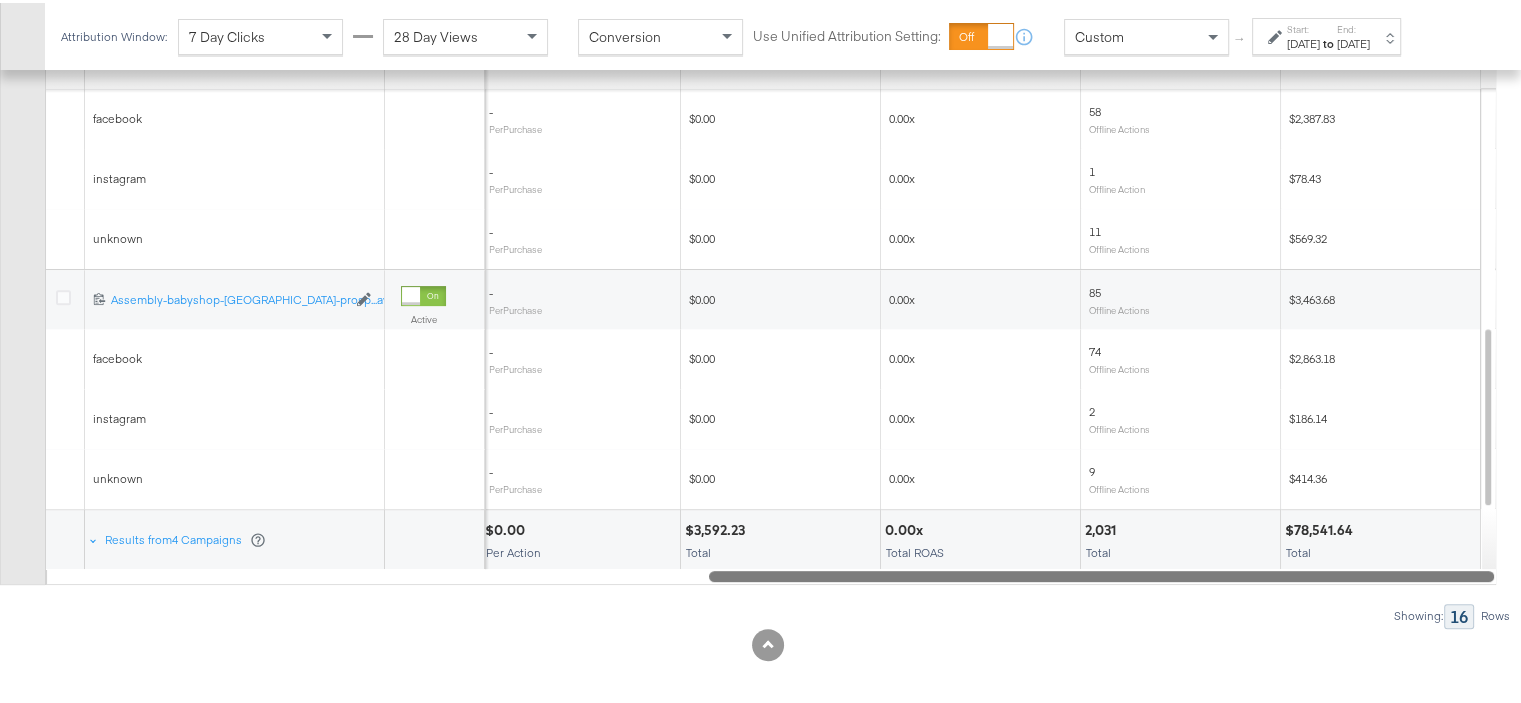 drag, startPoint x: 804, startPoint y: 576, endPoint x: 1493, endPoint y: 543, distance: 689.7898 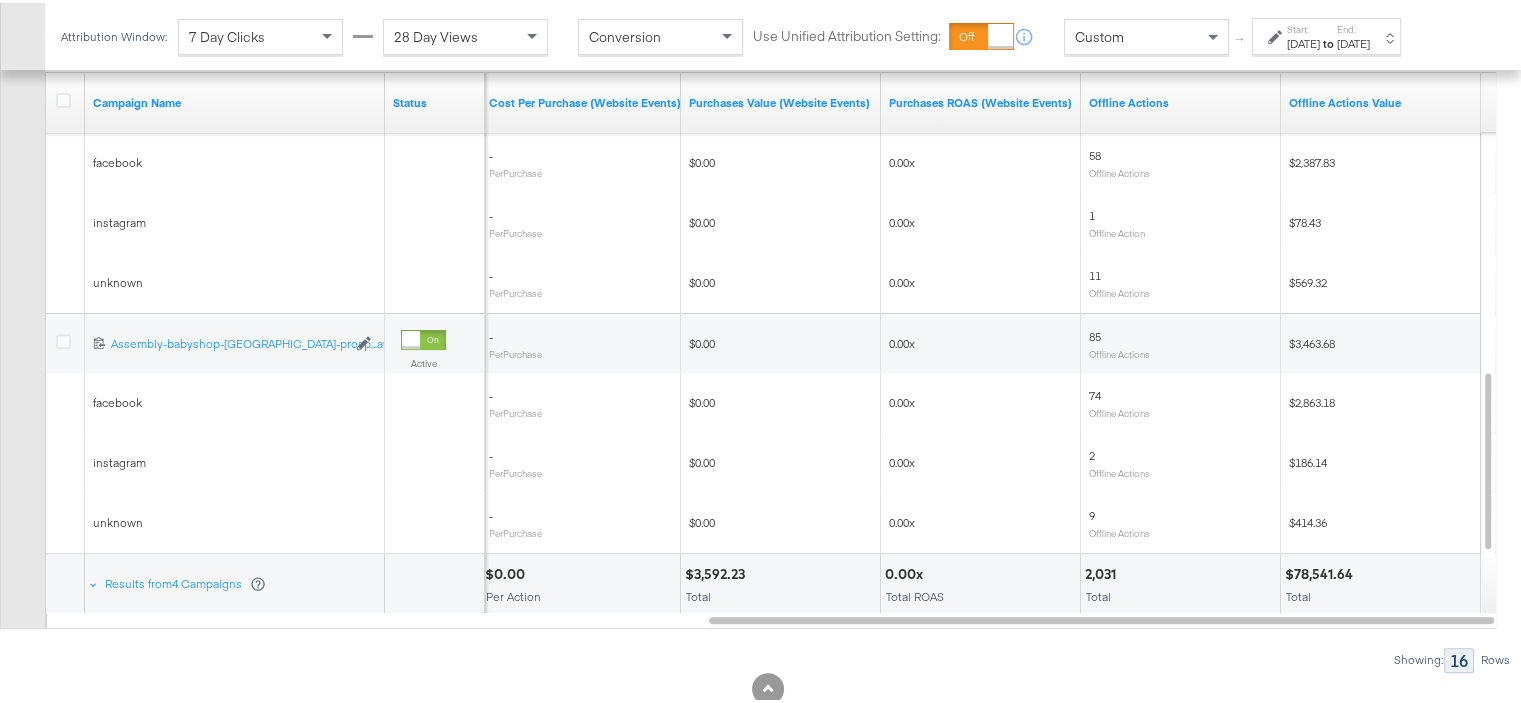 scroll, scrollTop: 708, scrollLeft: 0, axis: vertical 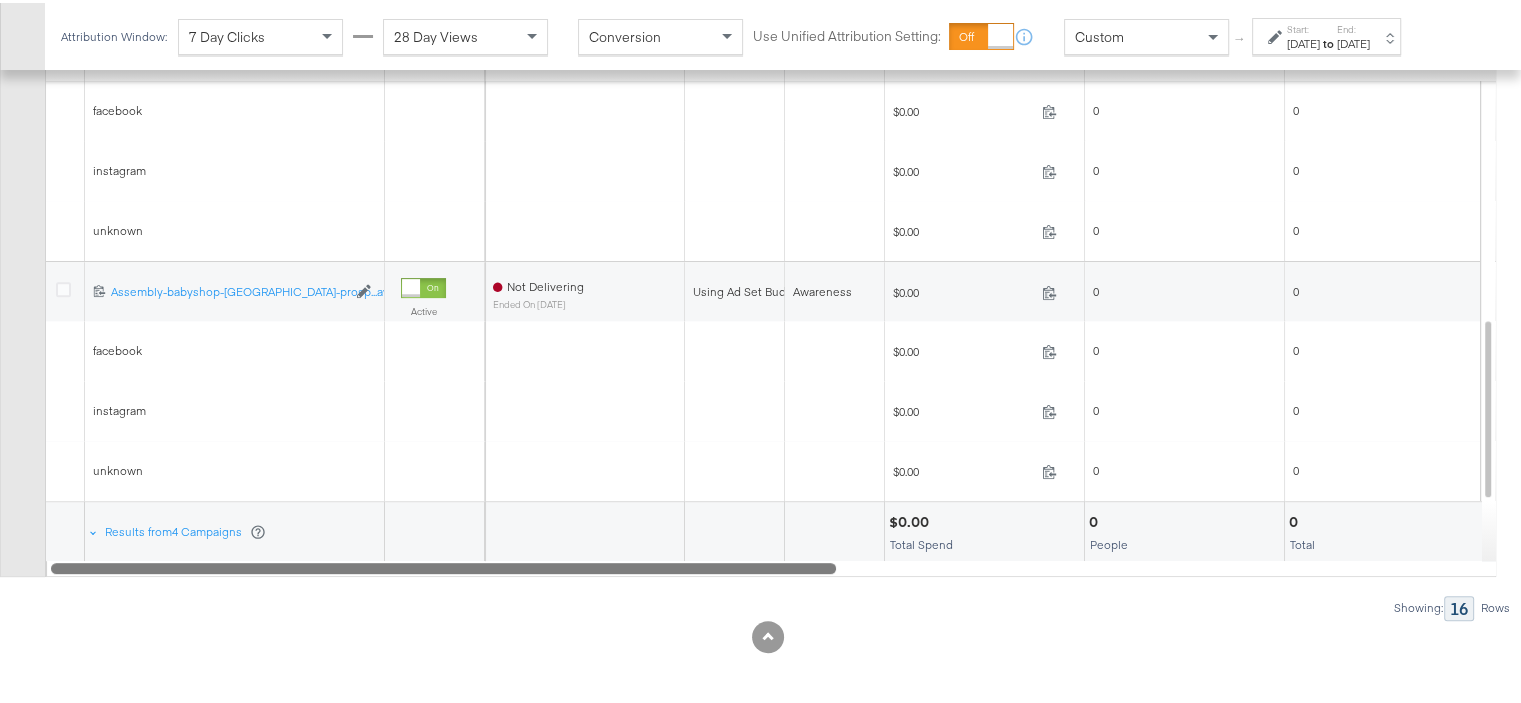 drag, startPoint x: 866, startPoint y: 566, endPoint x: 174, endPoint y: 576, distance: 692.07227 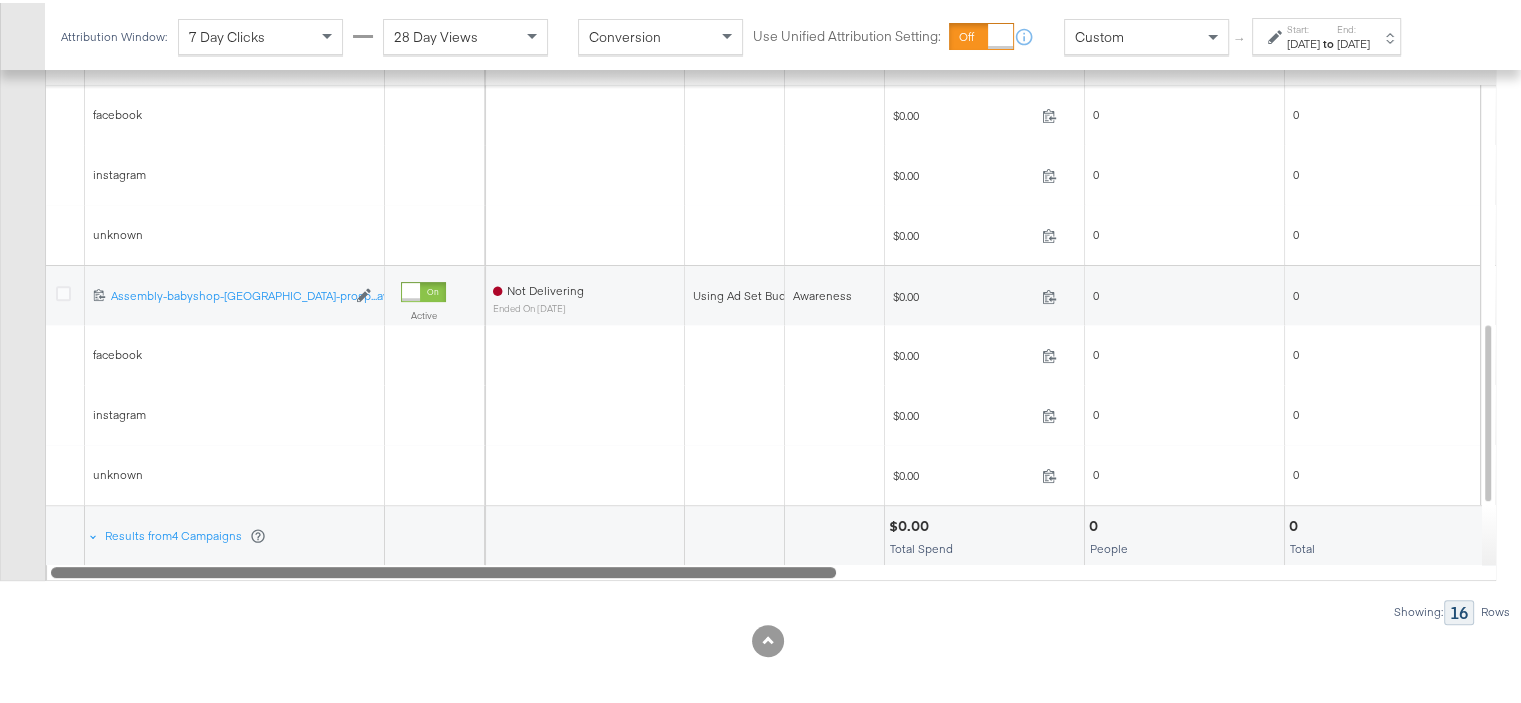 scroll, scrollTop: 708, scrollLeft: 0, axis: vertical 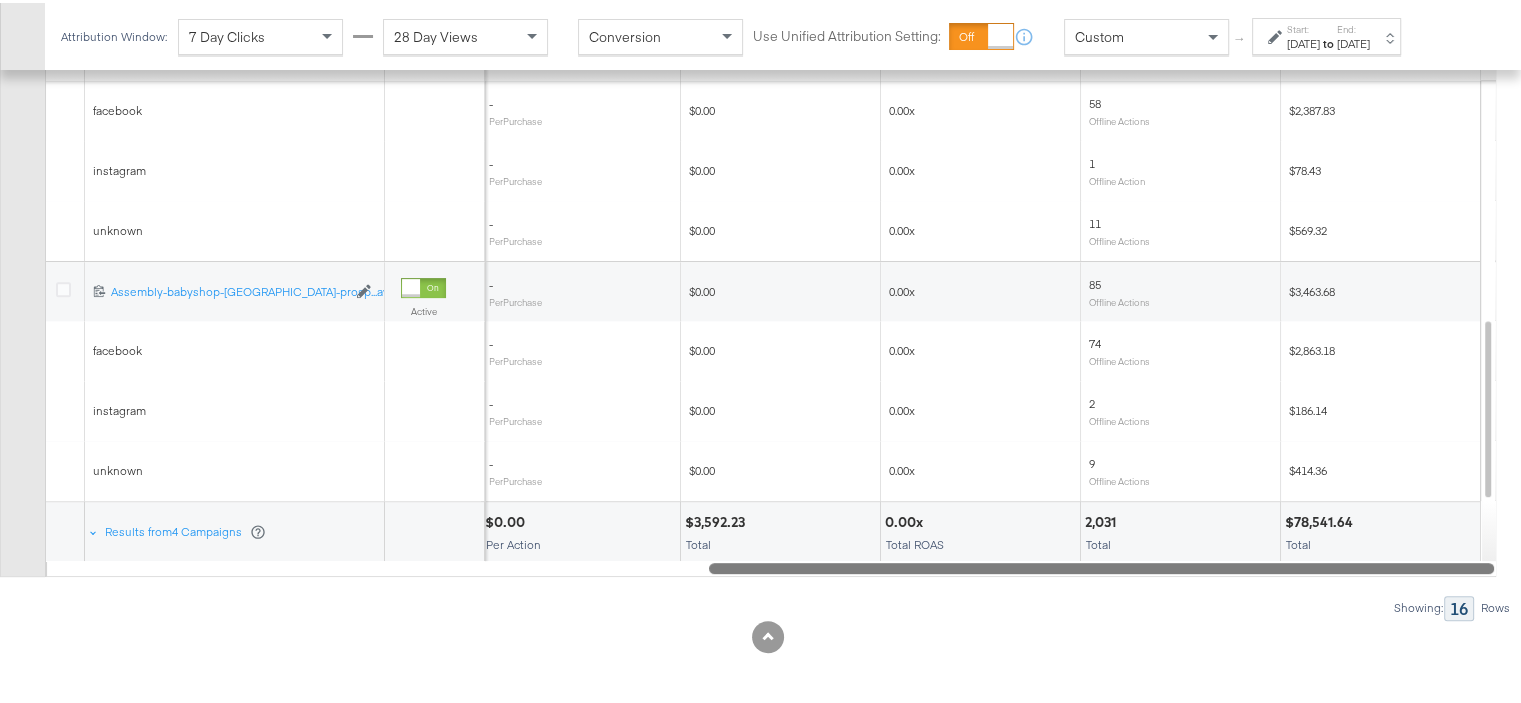 drag, startPoint x: 804, startPoint y: 562, endPoint x: 1535, endPoint y: 559, distance: 731.00616 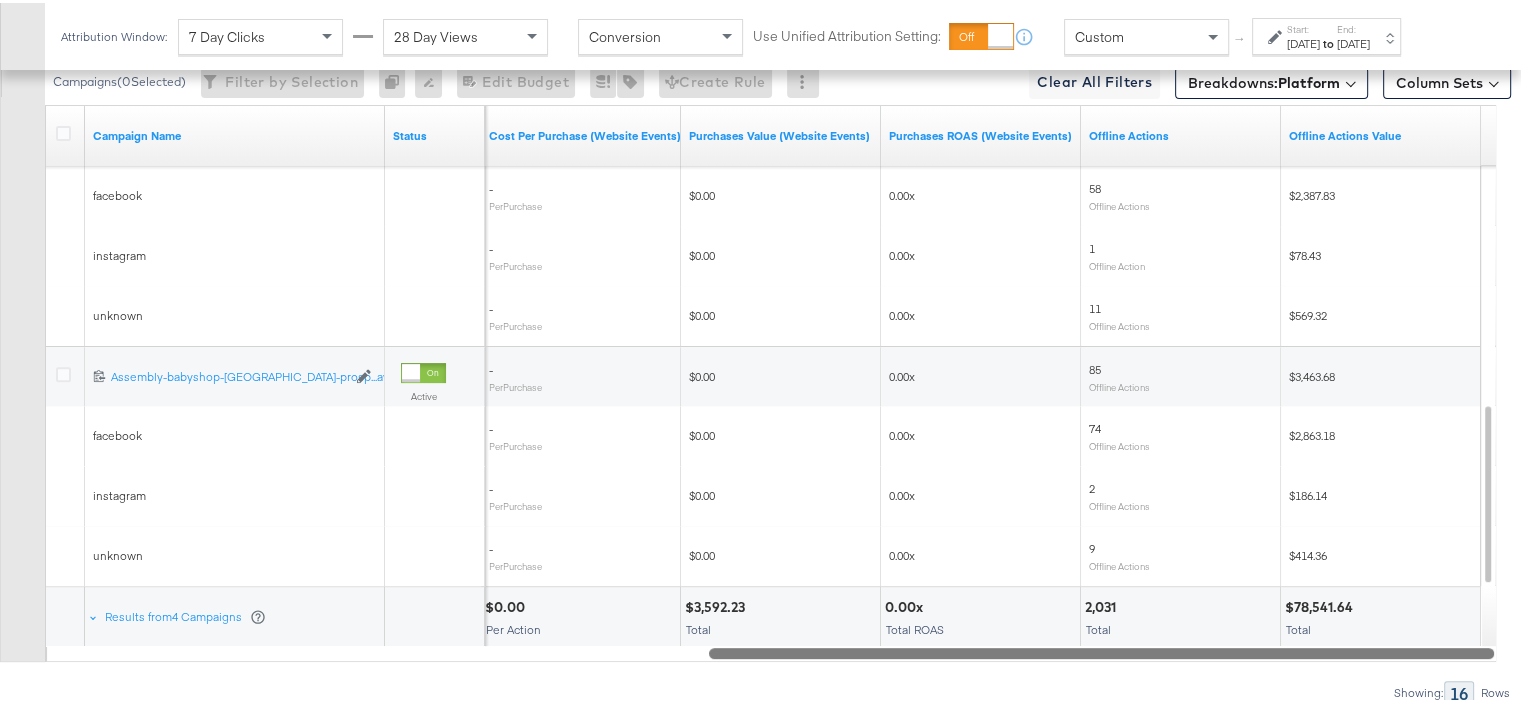 scroll, scrollTop: 708, scrollLeft: 0, axis: vertical 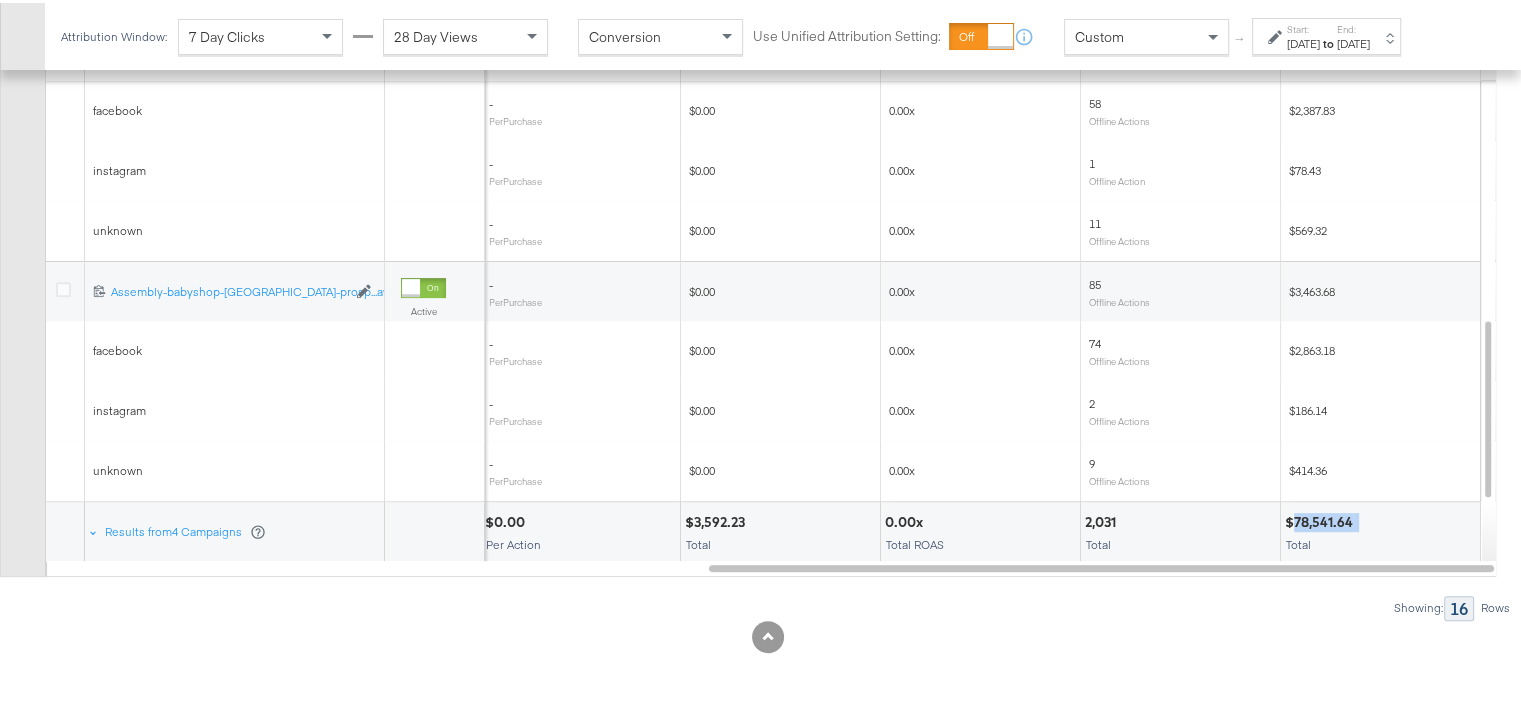 drag, startPoint x: 1363, startPoint y: 519, endPoint x: 1296, endPoint y: 523, distance: 67.11929 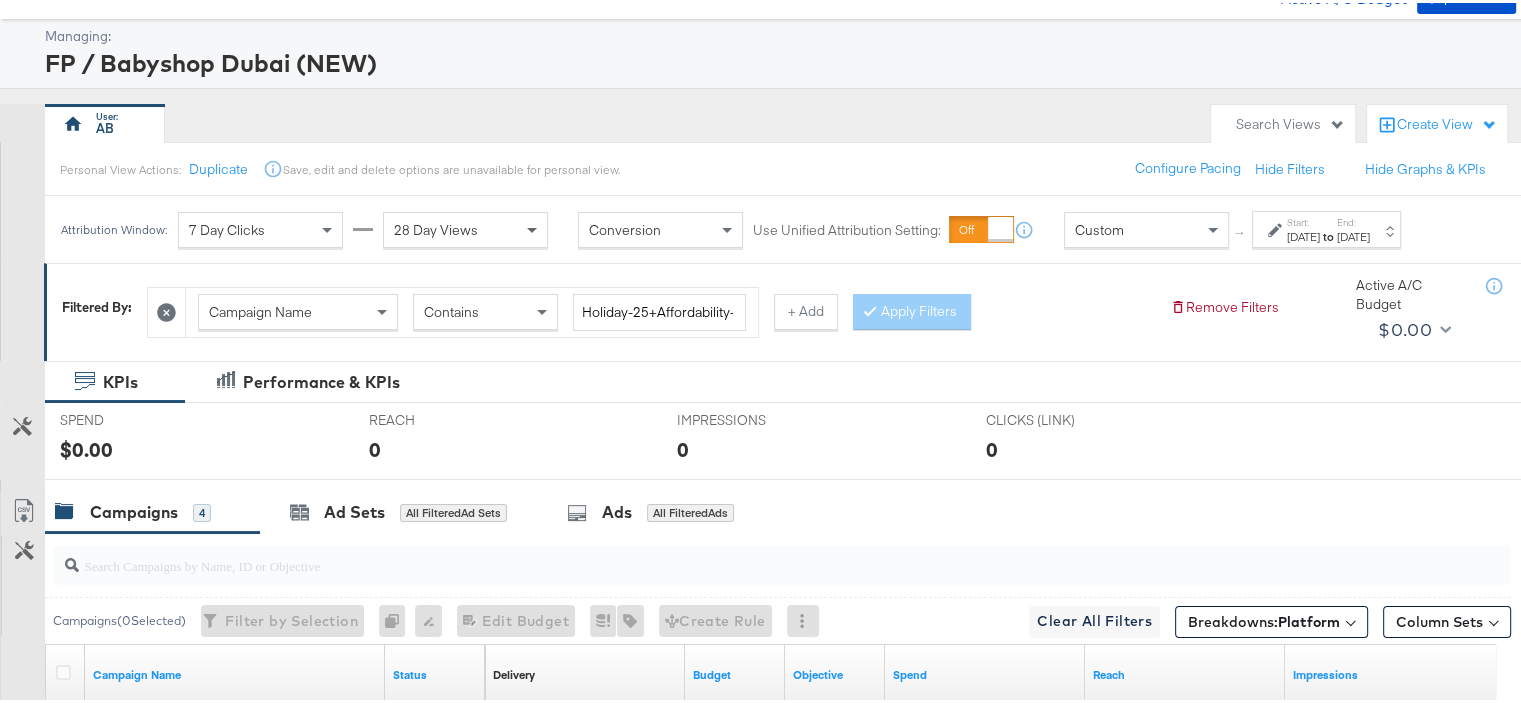 scroll, scrollTop: 0, scrollLeft: 0, axis: both 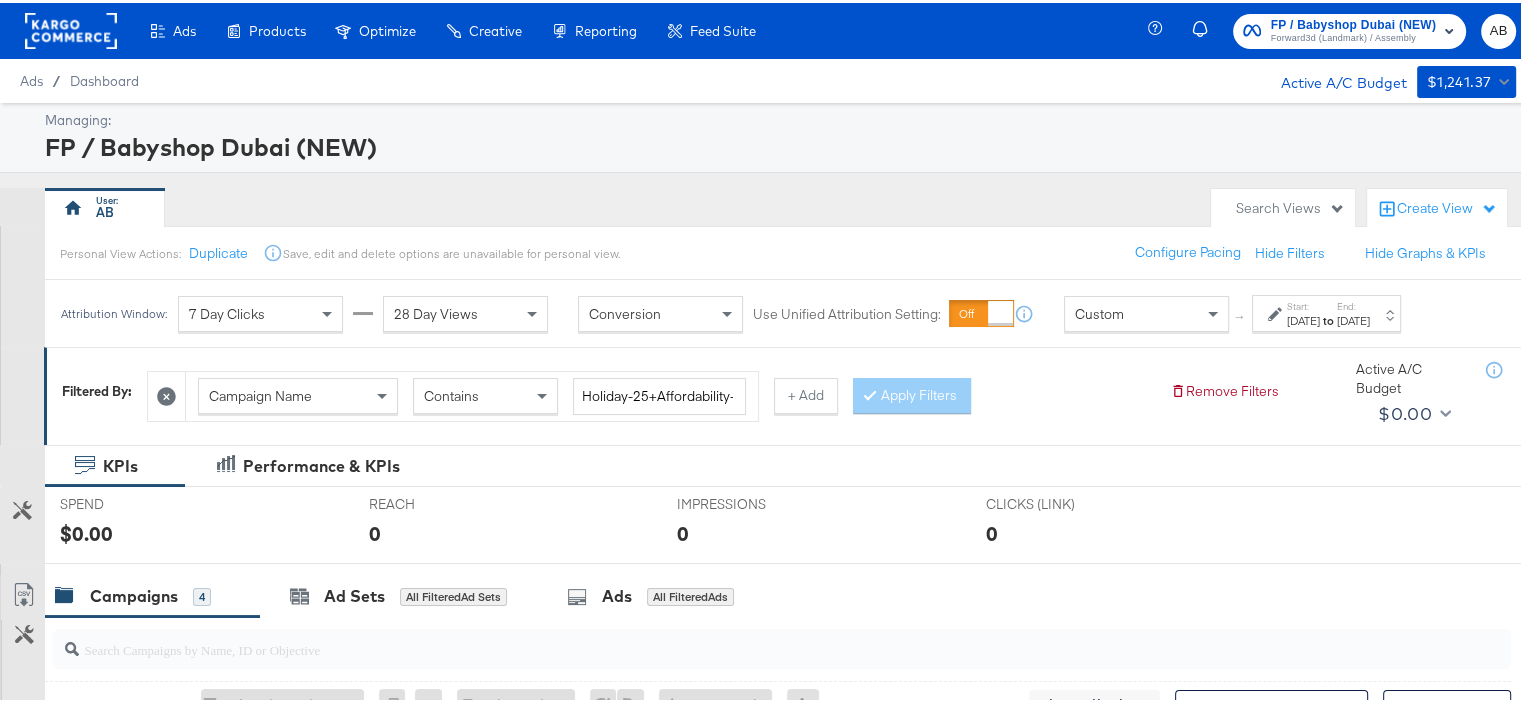 click on "28 Day Views" at bounding box center [436, 311] 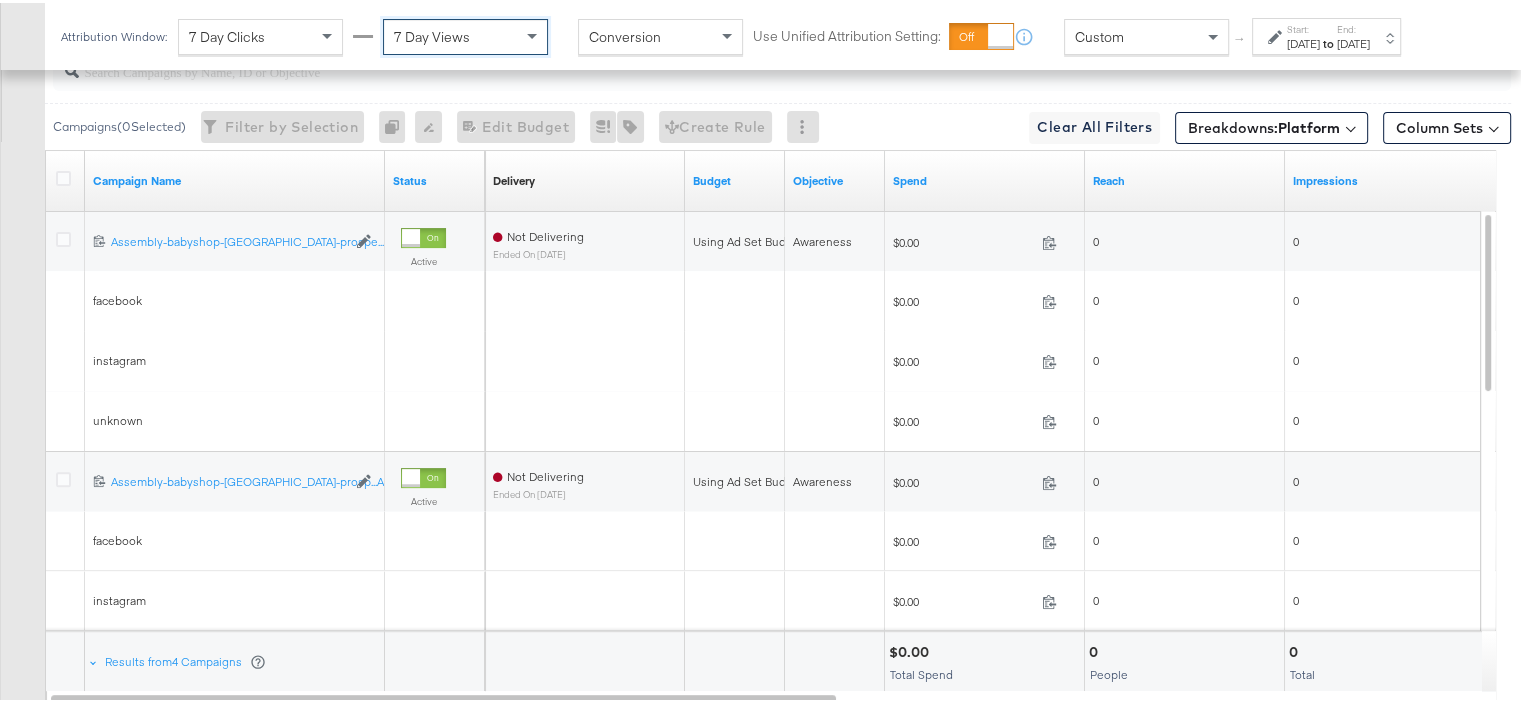 scroll, scrollTop: 700, scrollLeft: 0, axis: vertical 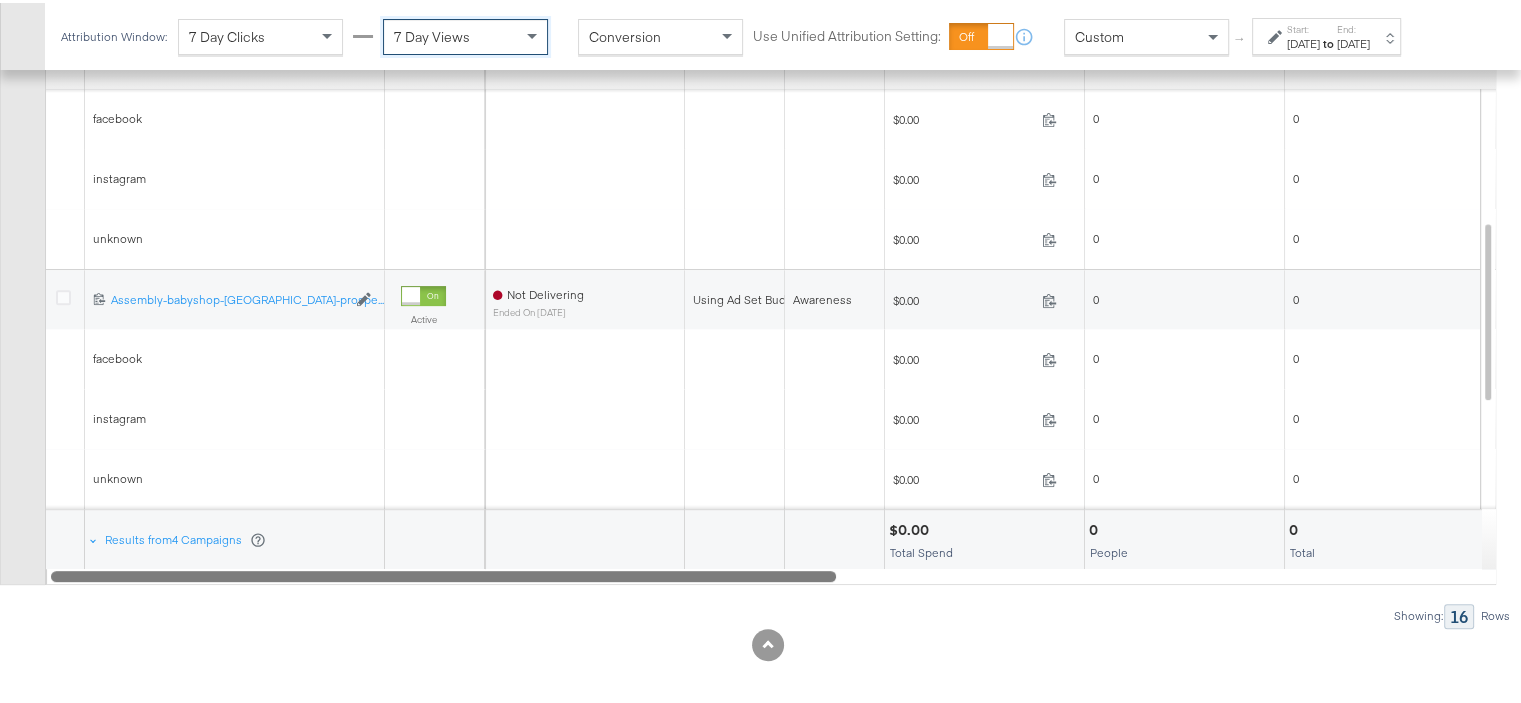 drag, startPoint x: 777, startPoint y: 576, endPoint x: 696, endPoint y: 568, distance: 81.394104 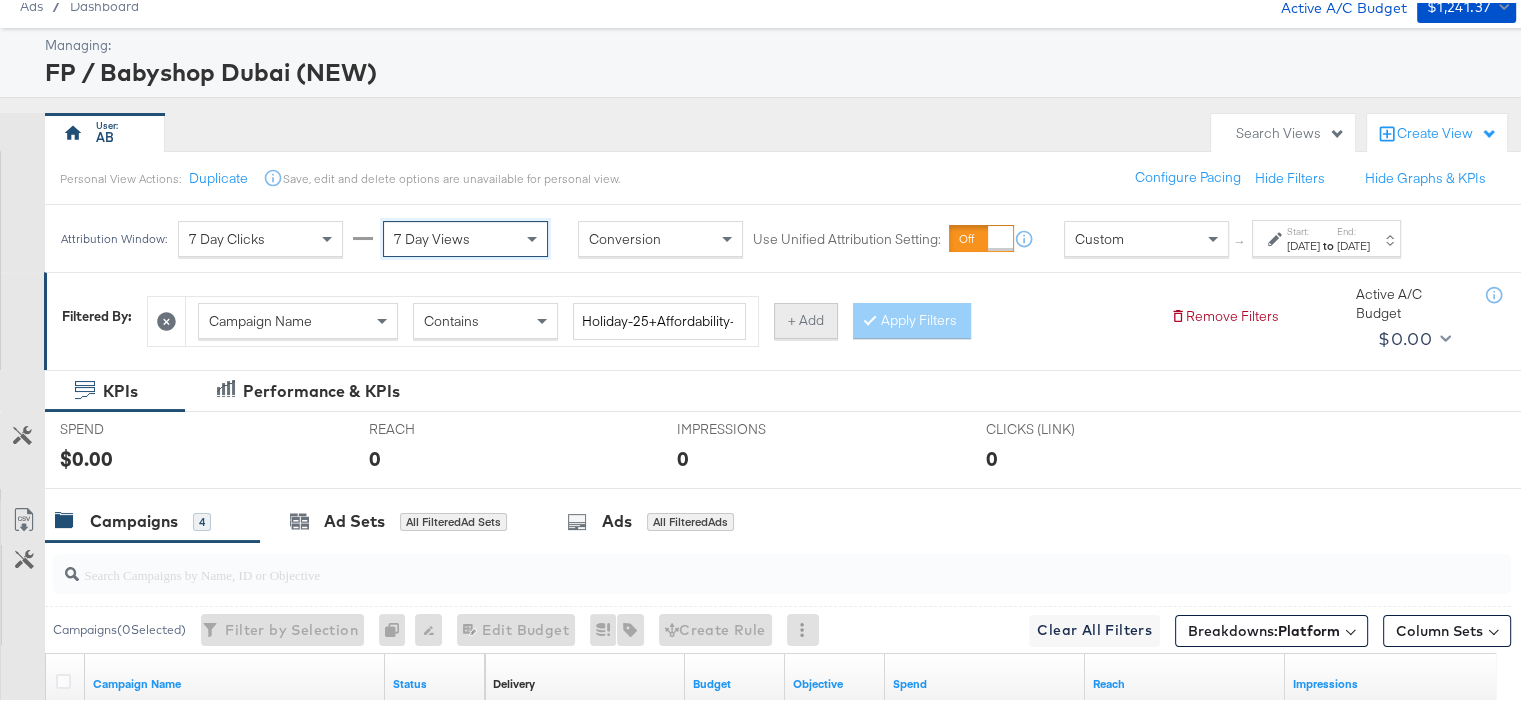scroll, scrollTop: 0, scrollLeft: 0, axis: both 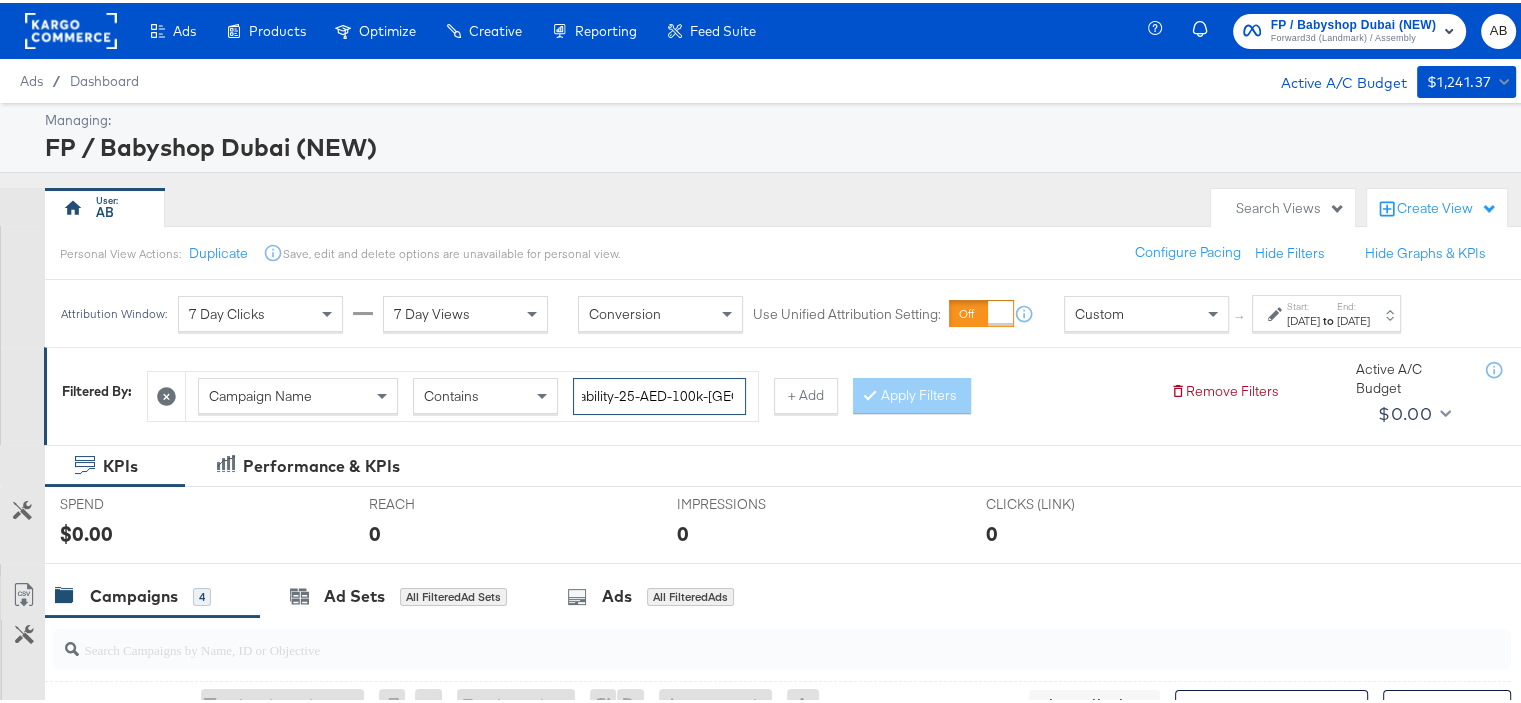 drag, startPoint x: 580, startPoint y: 391, endPoint x: 729, endPoint y: 445, distance: 158.48344 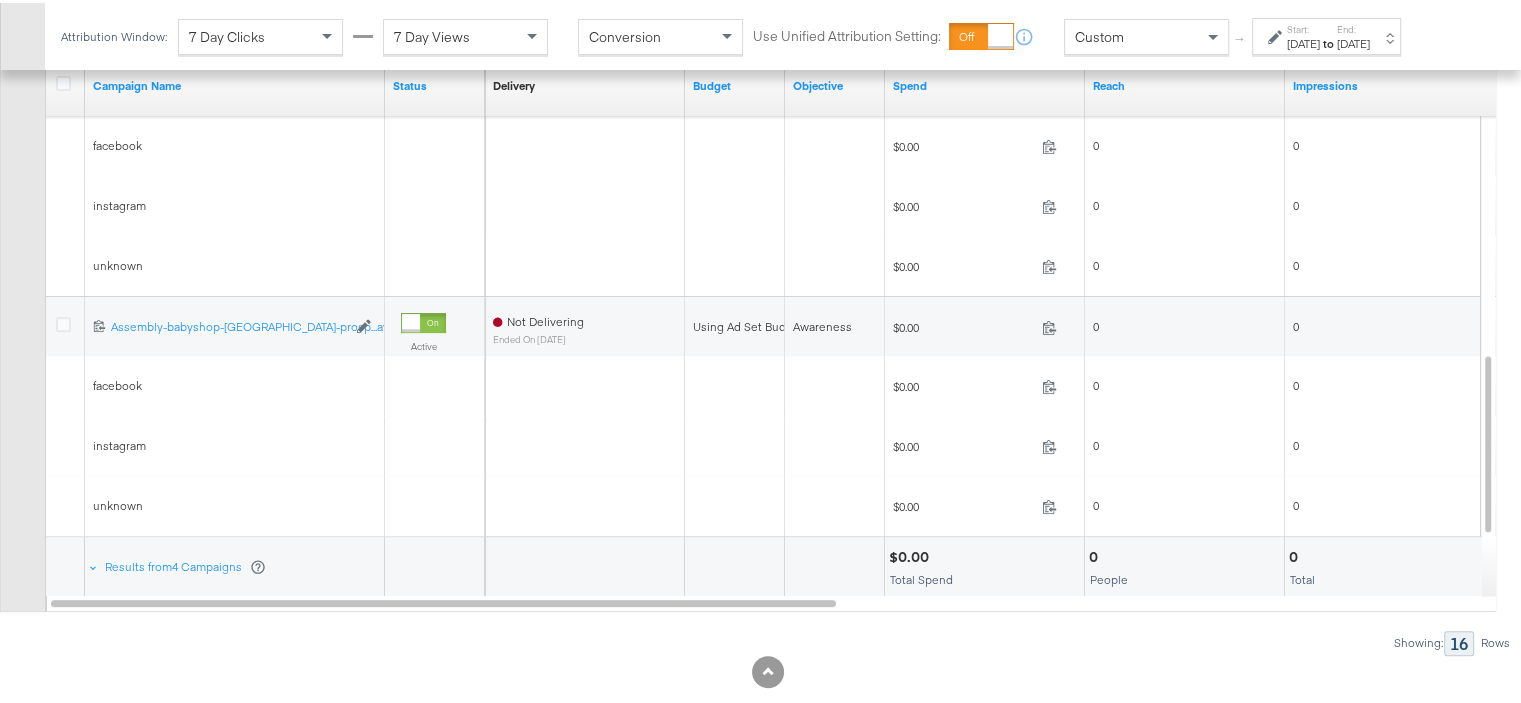 scroll, scrollTop: 700, scrollLeft: 0, axis: vertical 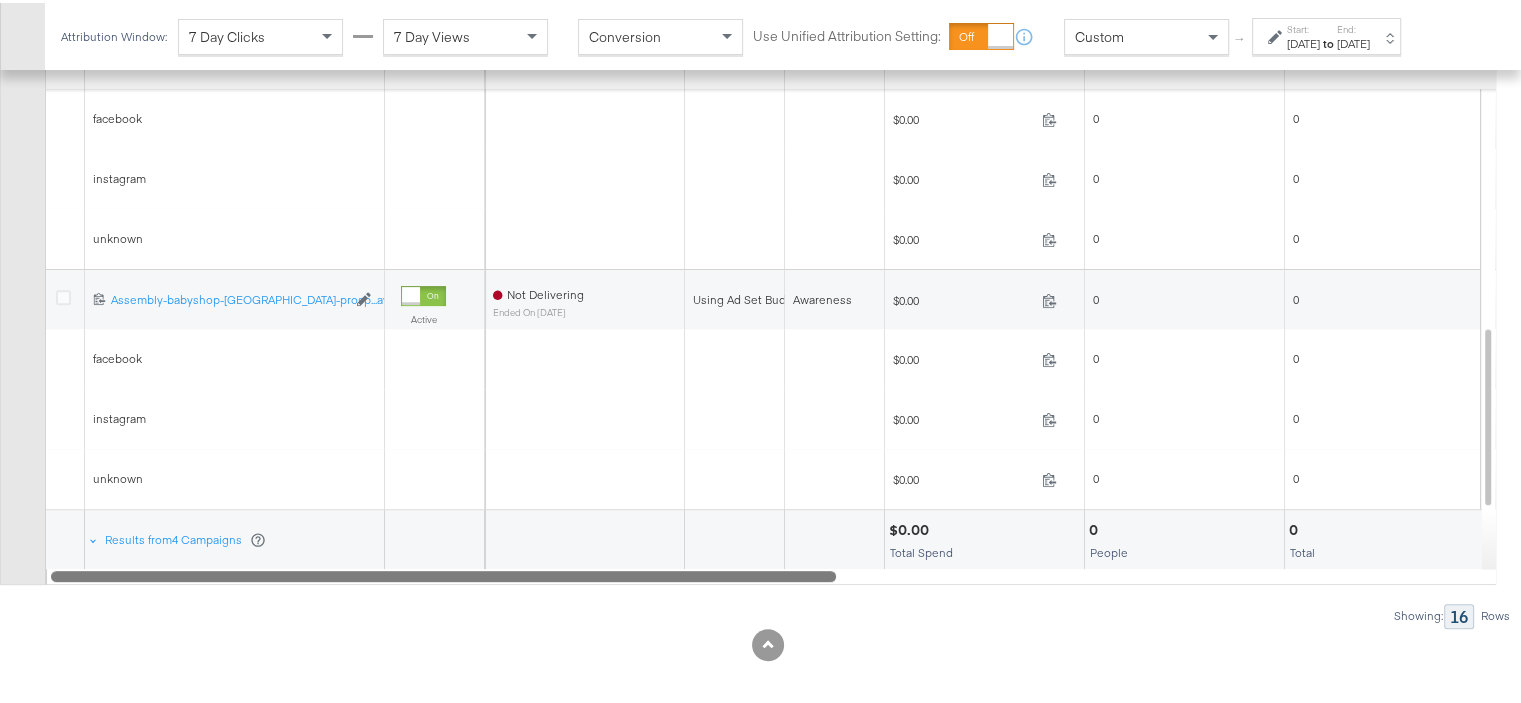 drag, startPoint x: 780, startPoint y: 568, endPoint x: 518, endPoint y: 572, distance: 262.03052 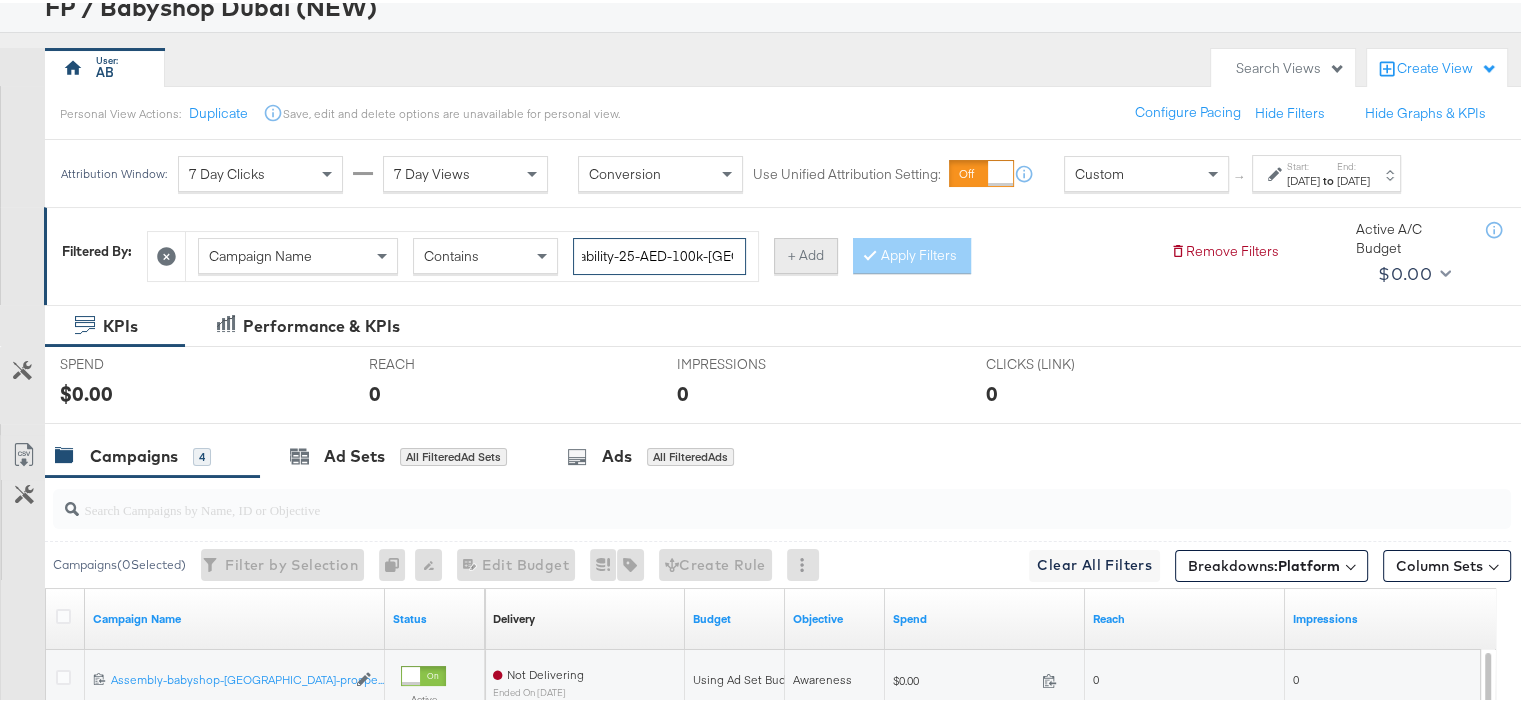 scroll, scrollTop: 0, scrollLeft: 0, axis: both 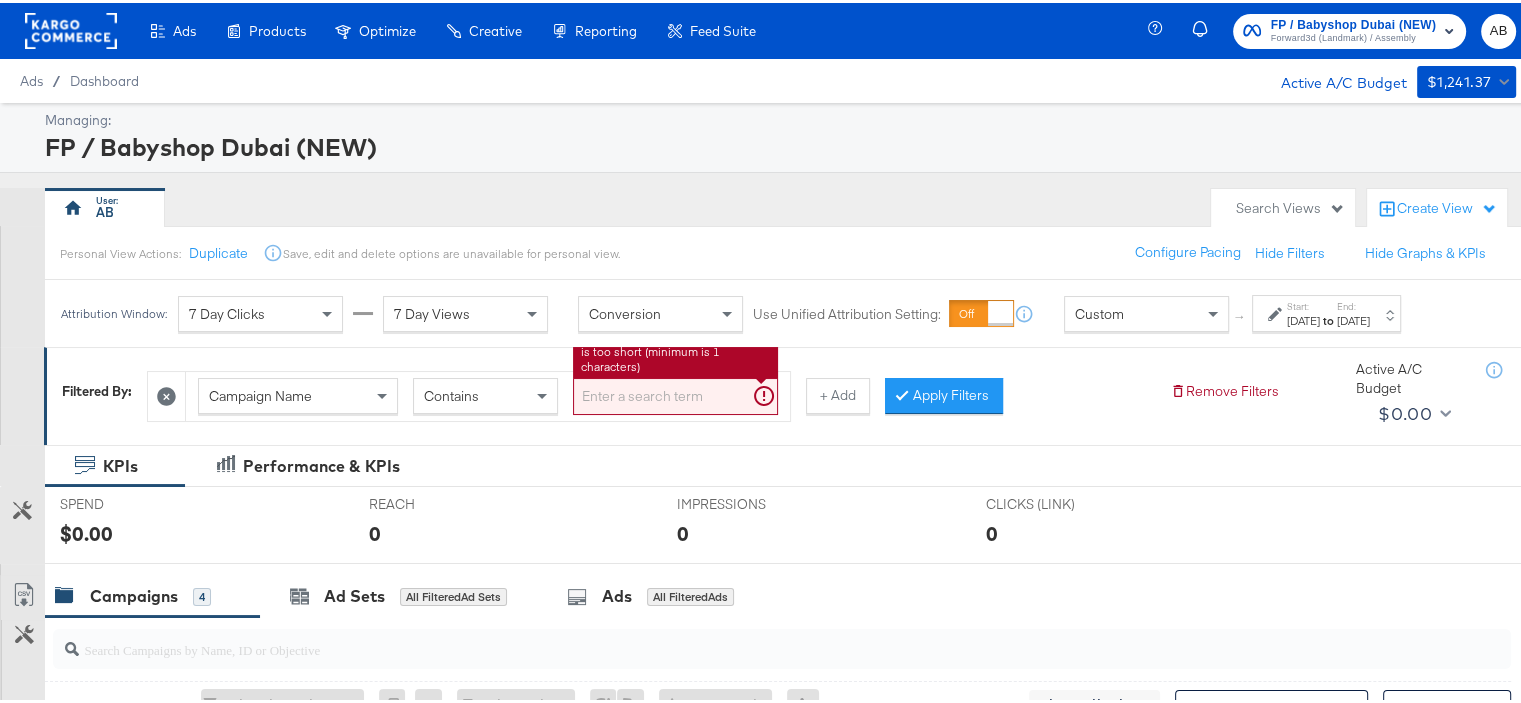 type 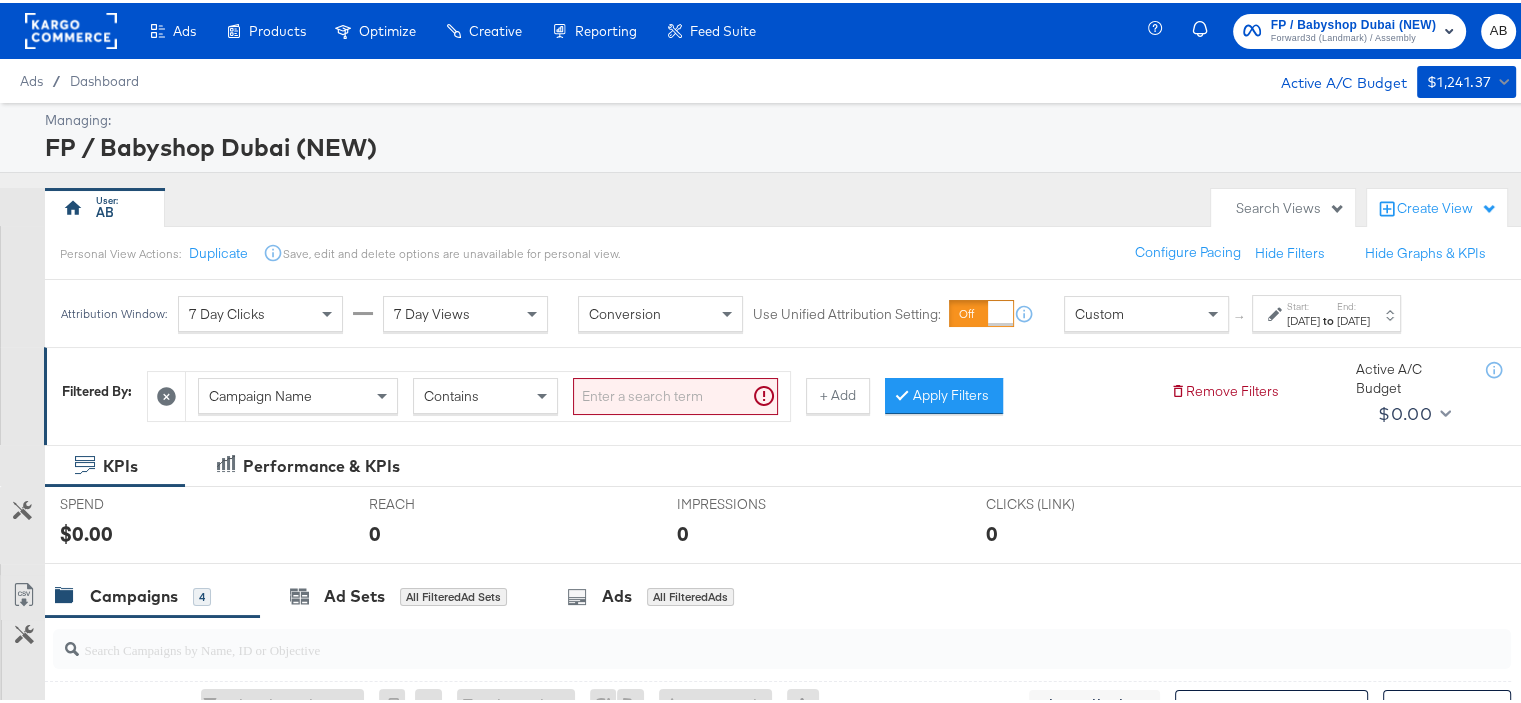 click 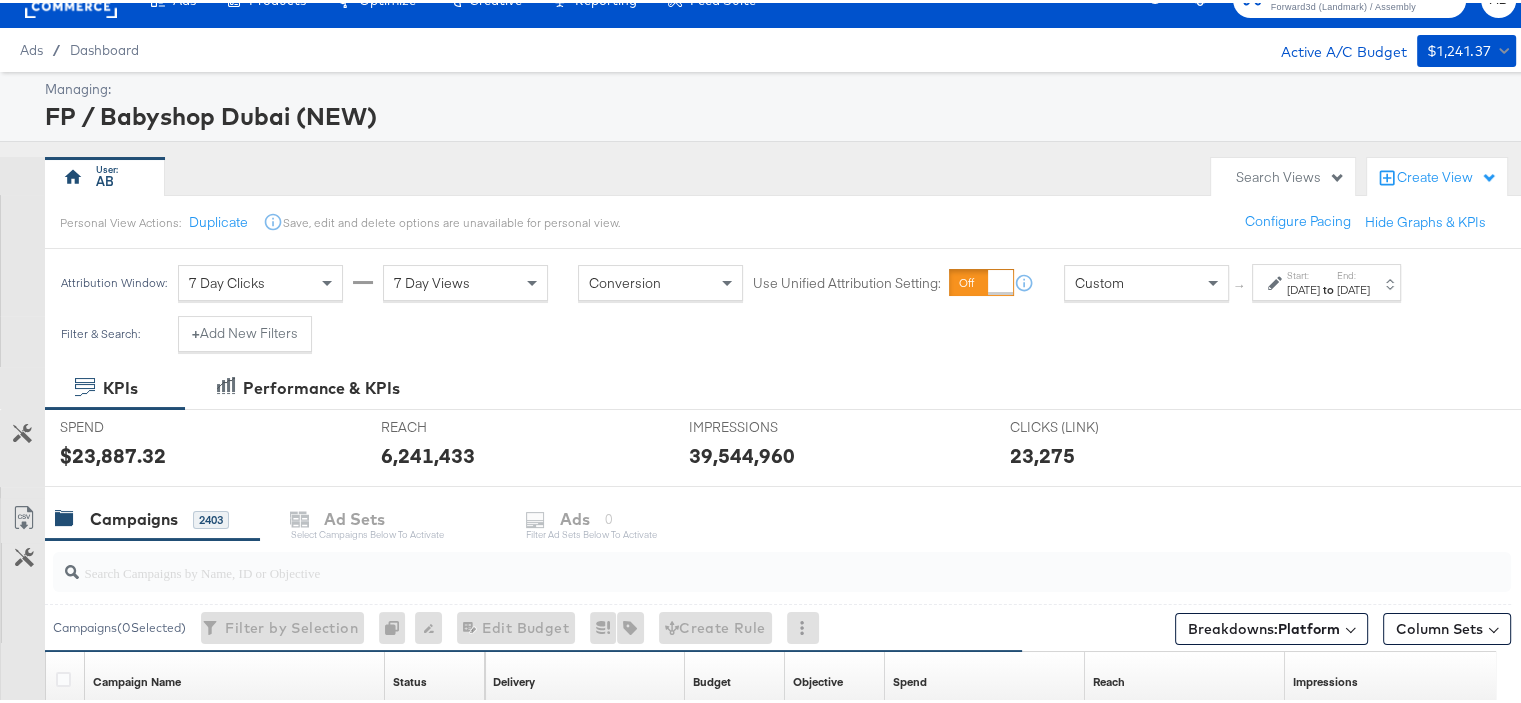 scroll, scrollTop: 0, scrollLeft: 0, axis: both 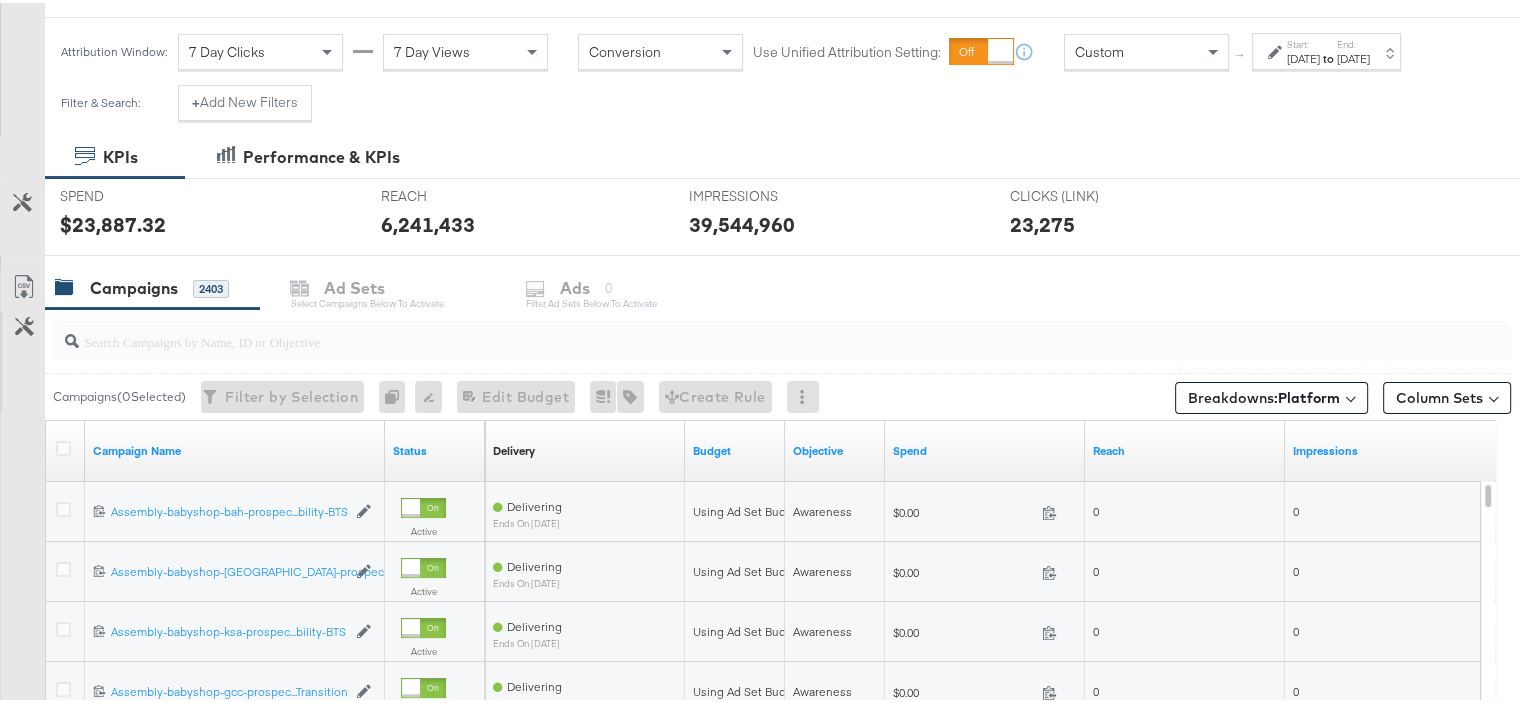 click on "Campaigns" at bounding box center (134, 285) 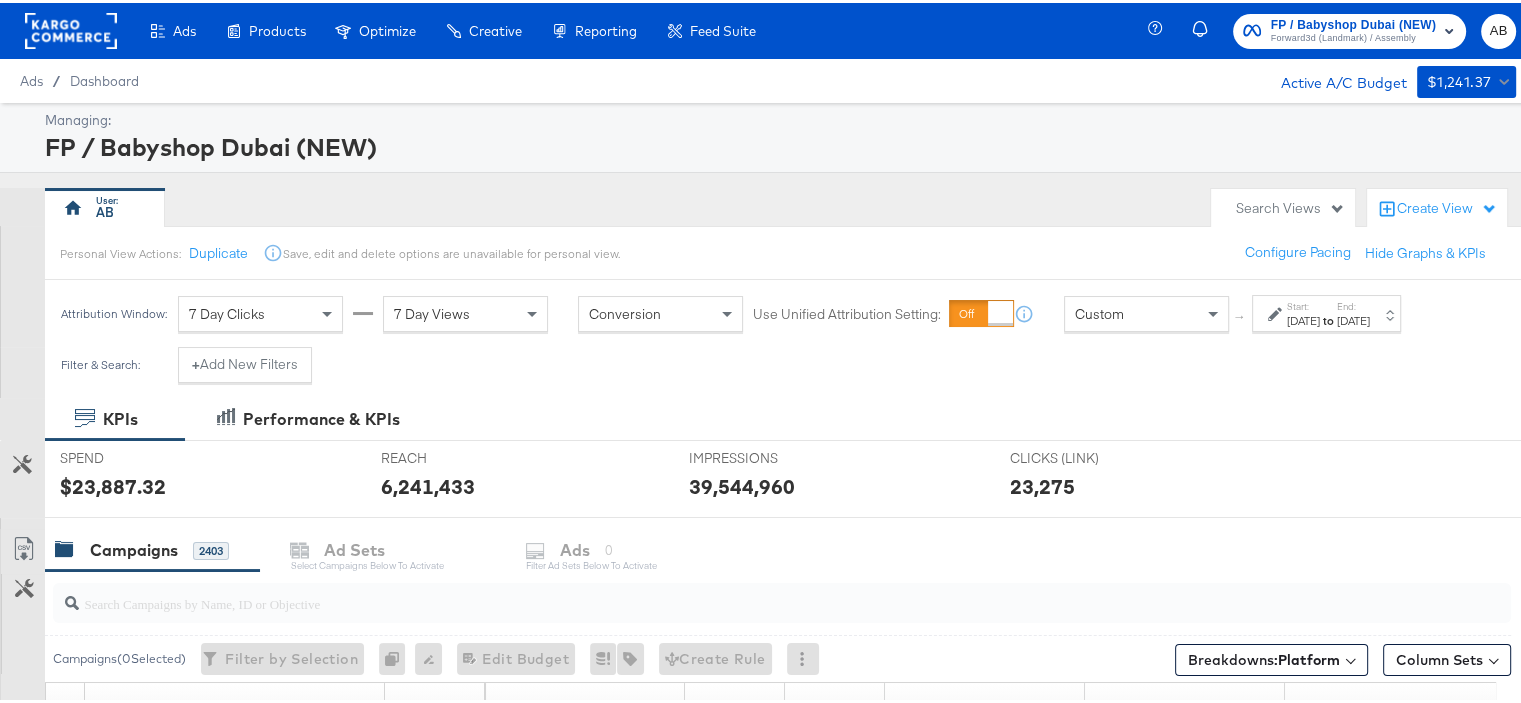 click on "7 Day Clicks" at bounding box center (260, 311) 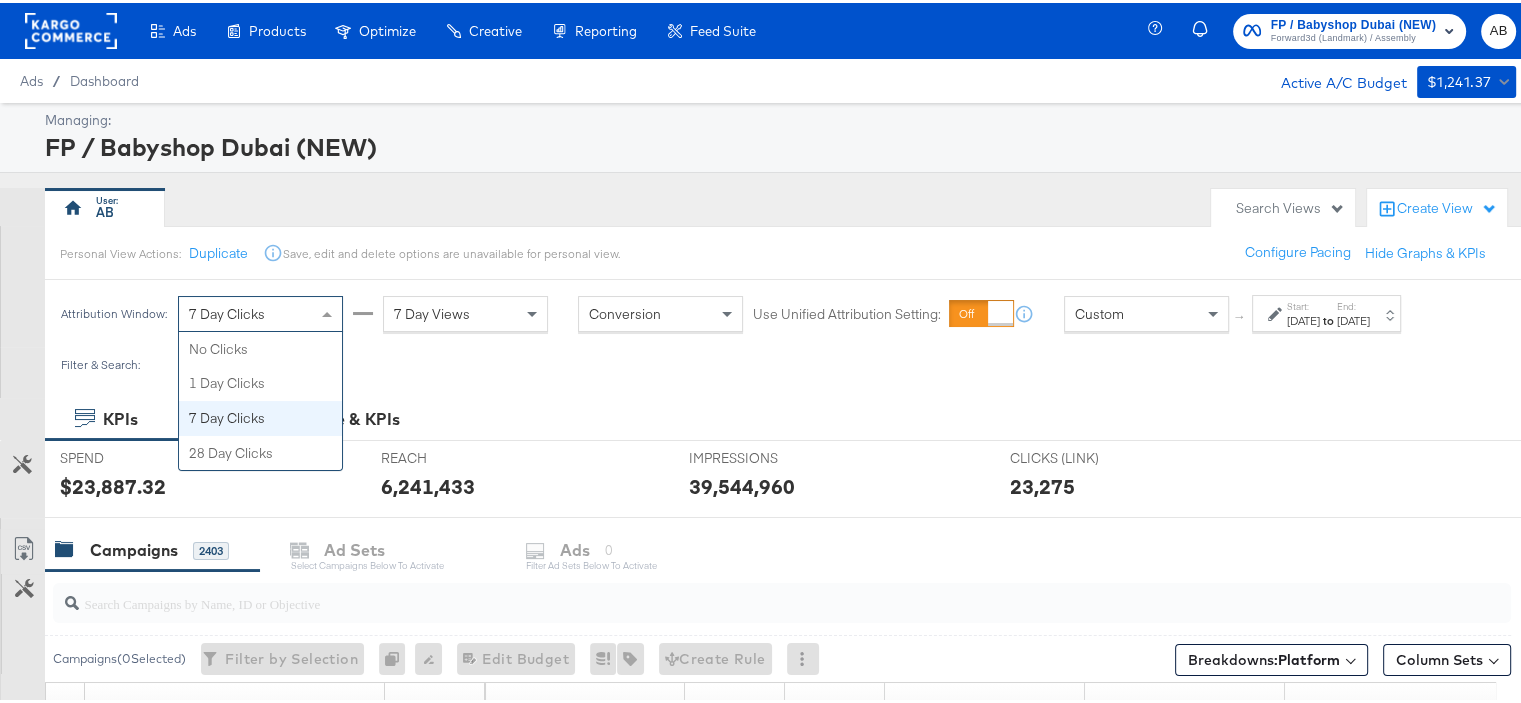 click on "7 Day Clicks" at bounding box center (260, 311) 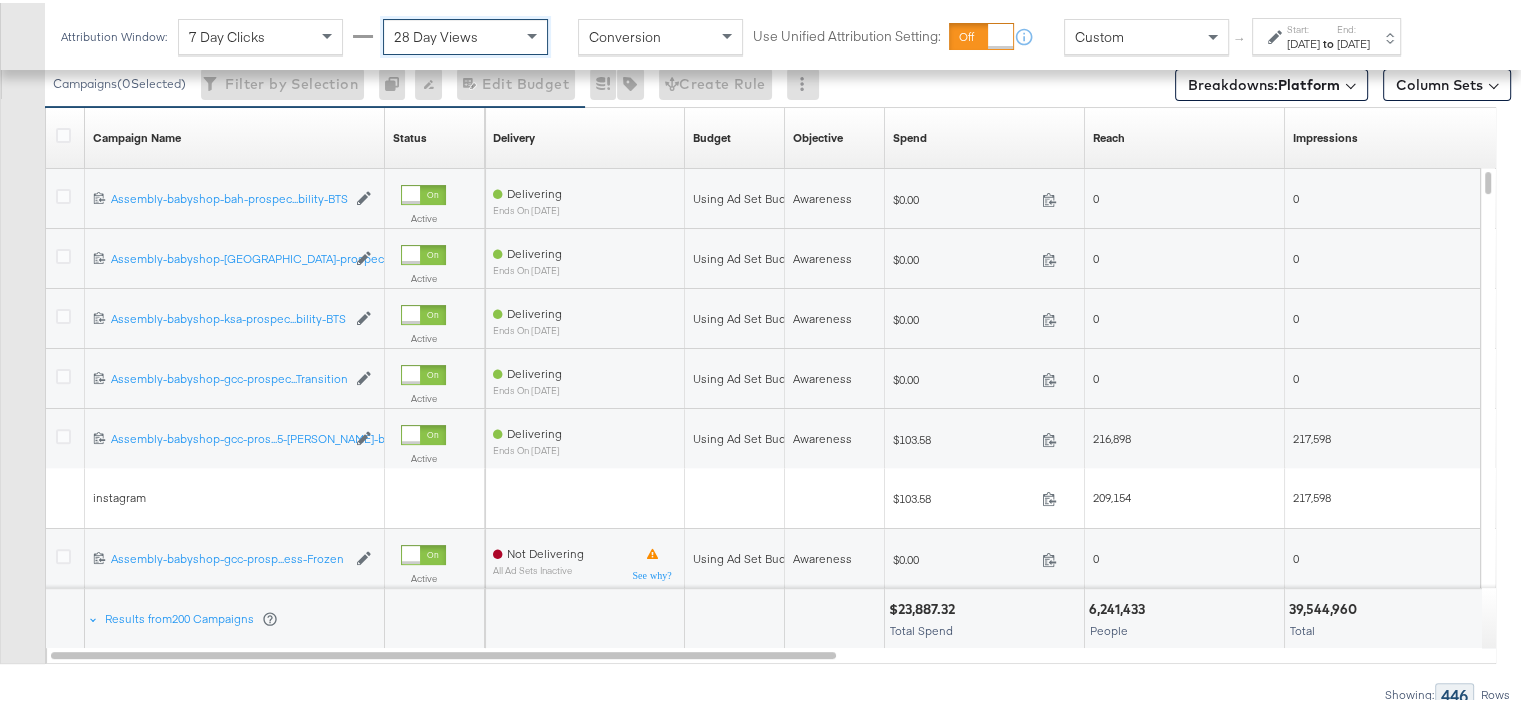 scroll, scrollTop: 662, scrollLeft: 0, axis: vertical 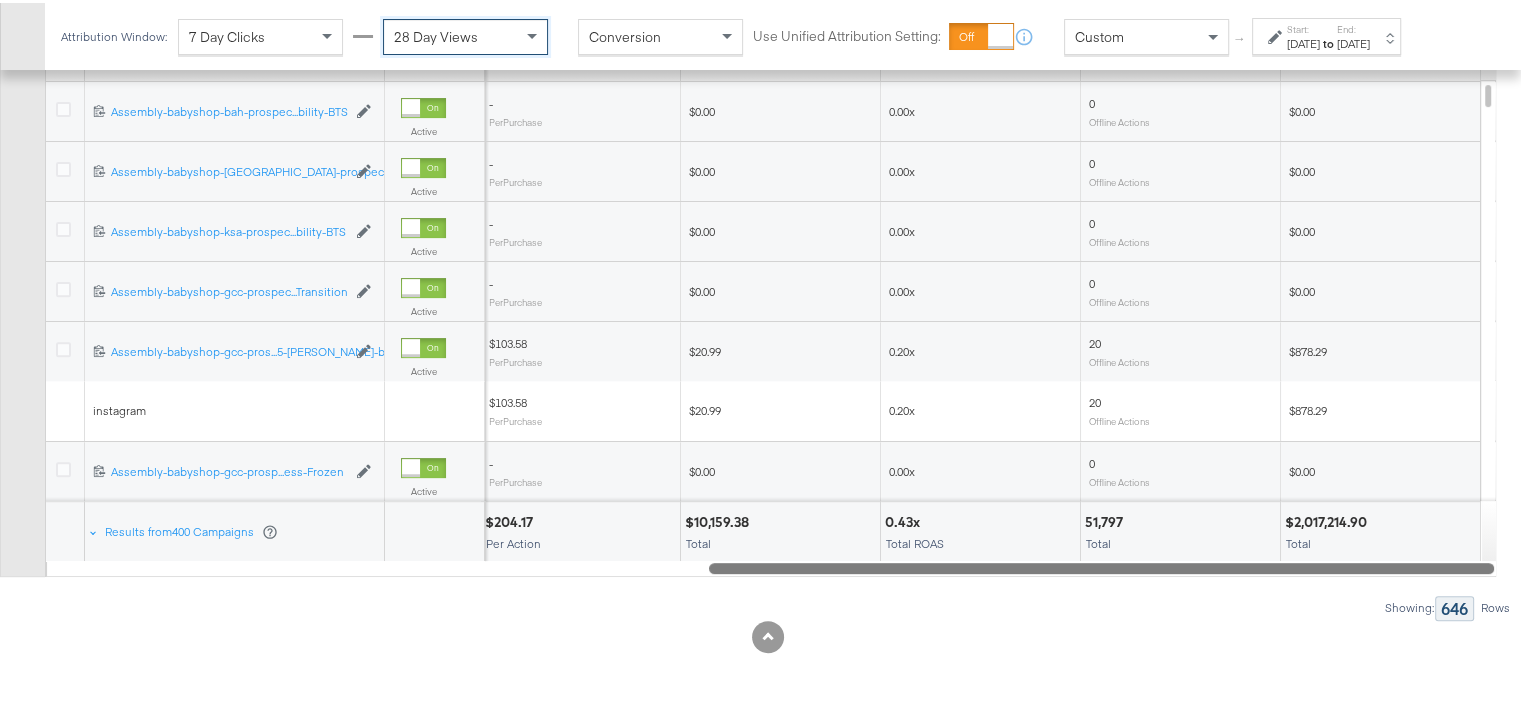 drag, startPoint x: 719, startPoint y: 563, endPoint x: 1475, endPoint y: 553, distance: 756.06616 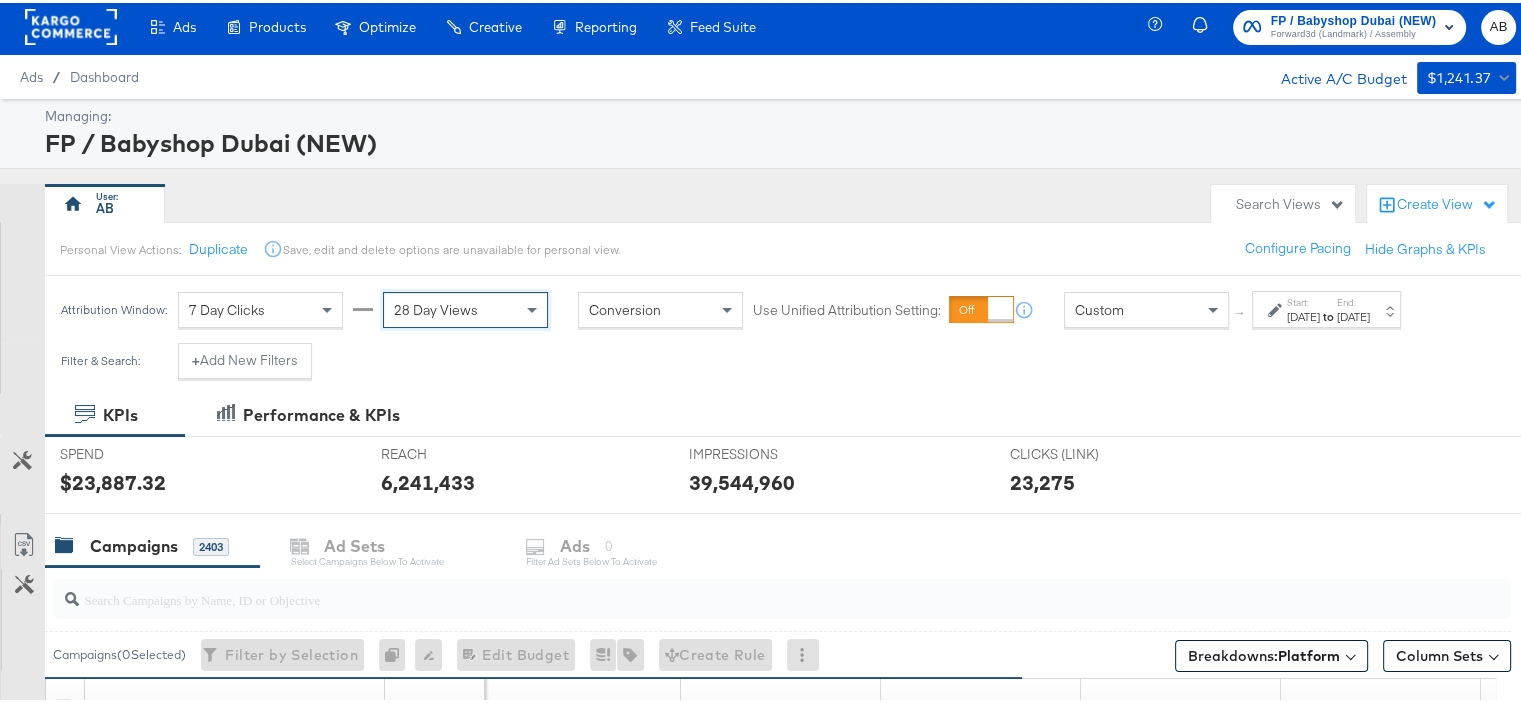 scroll, scrollTop: 0, scrollLeft: 0, axis: both 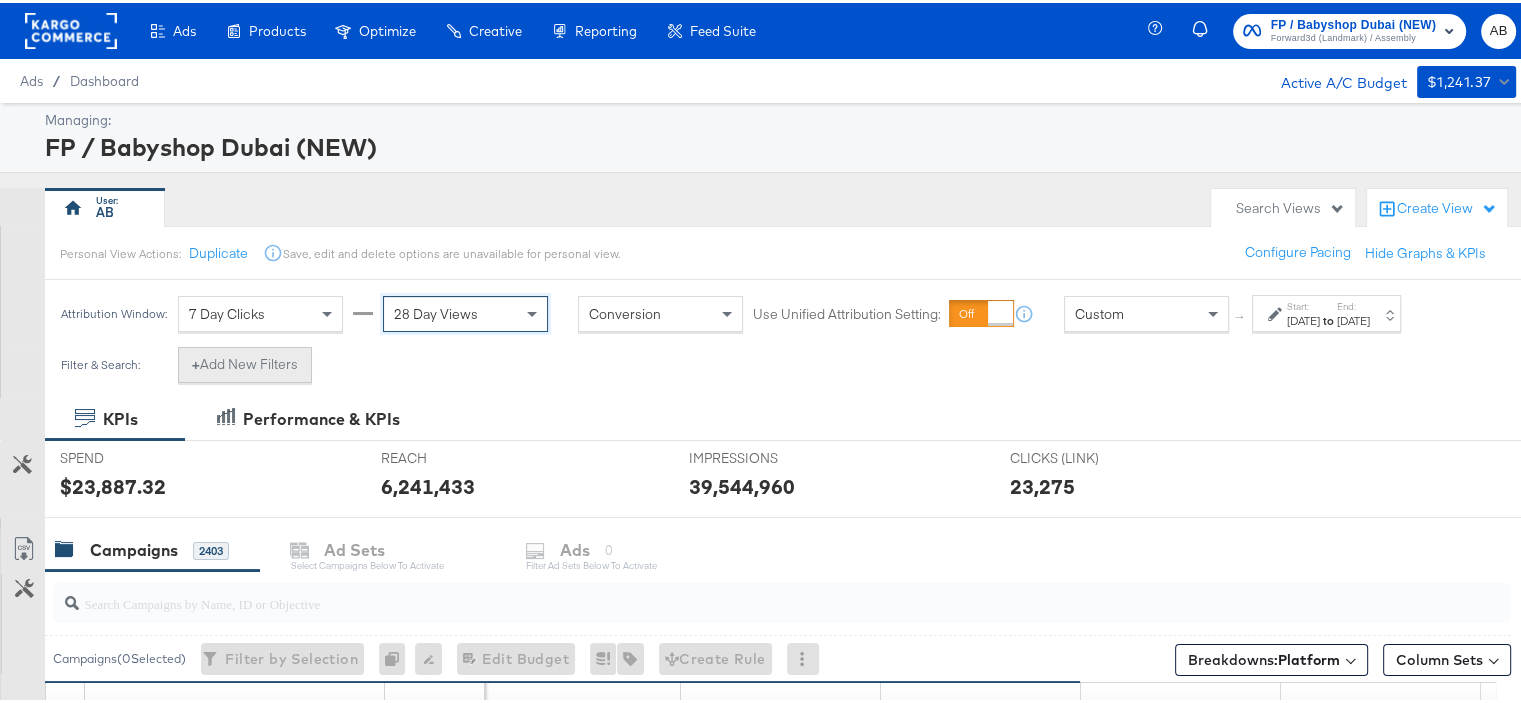 click on "+  Add New Filters" at bounding box center [245, 362] 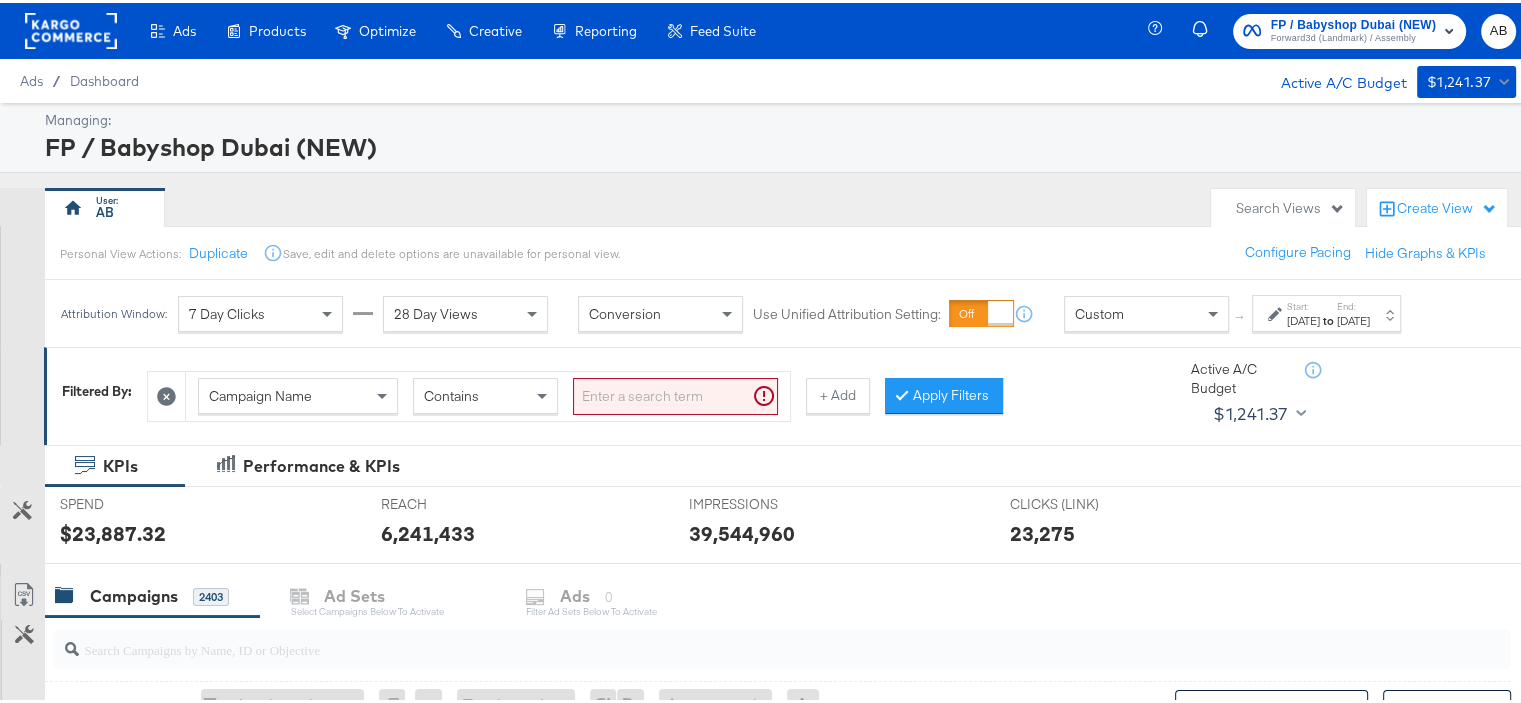 click on "Campaign Name" at bounding box center (298, 393) 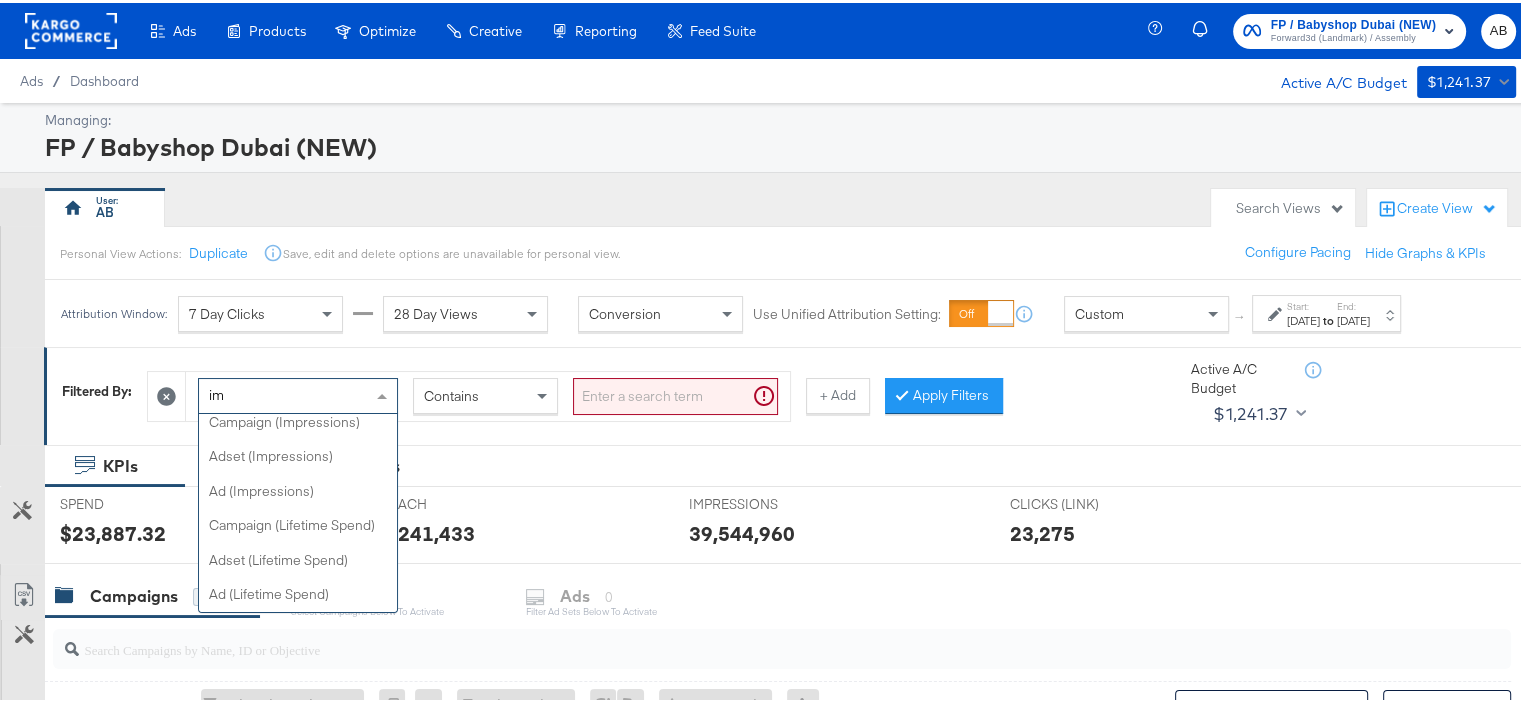 scroll, scrollTop: 96, scrollLeft: 0, axis: vertical 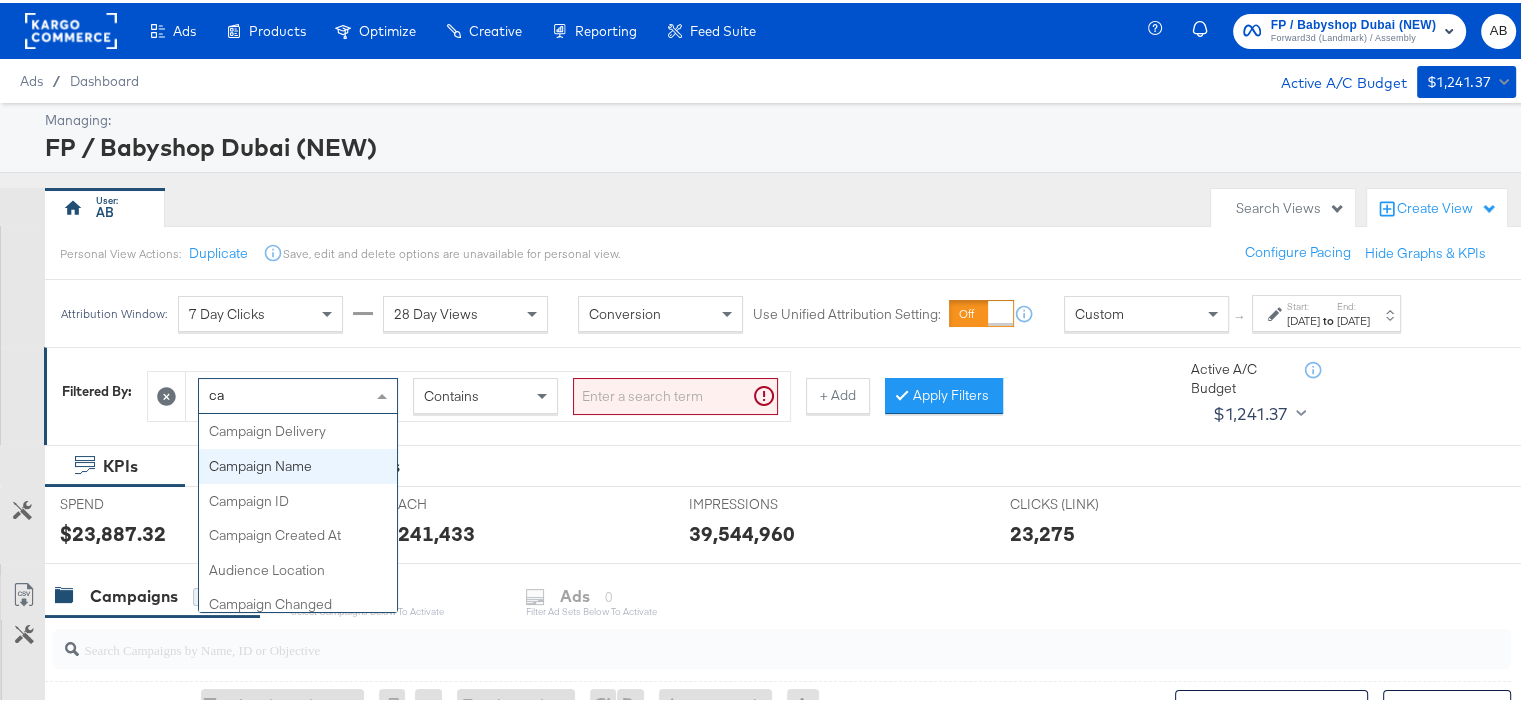 type on "c" 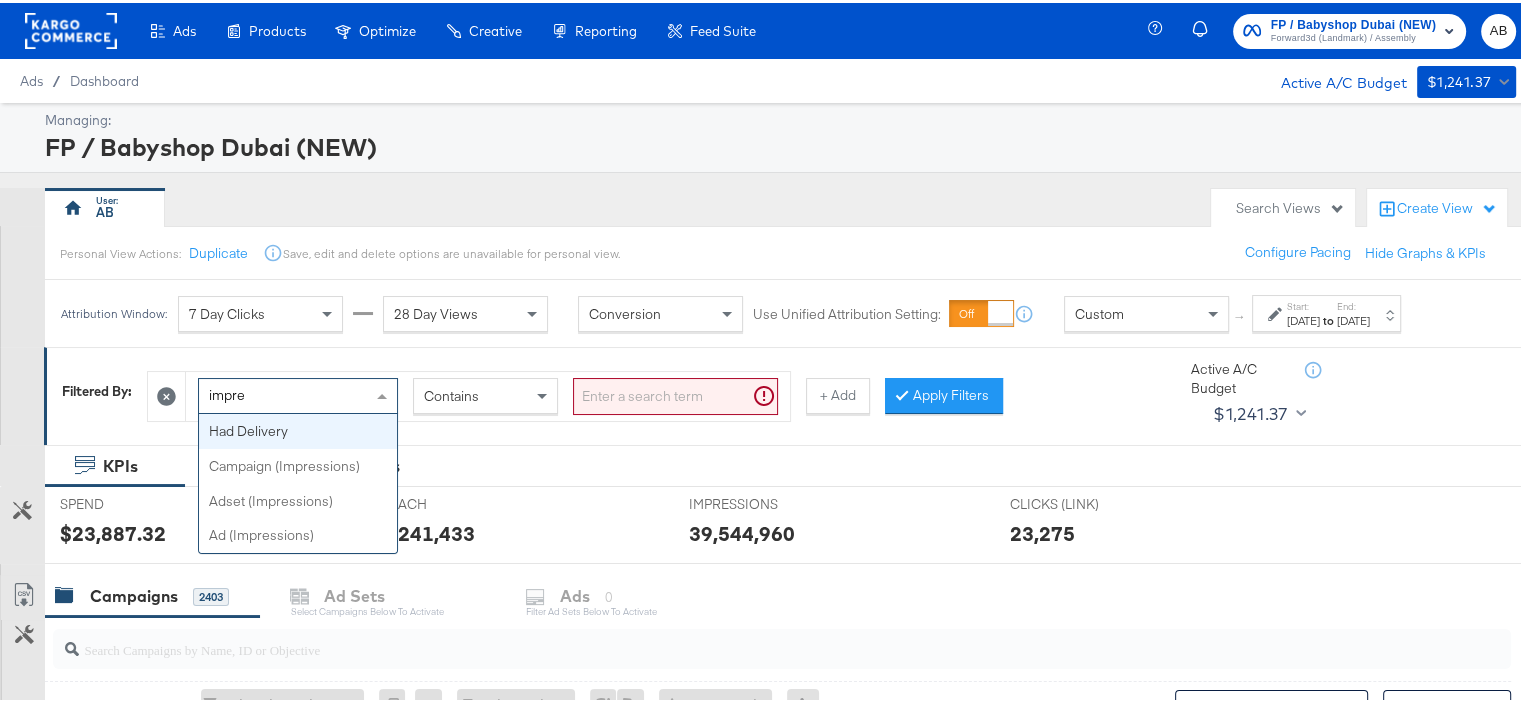 type on "impres" 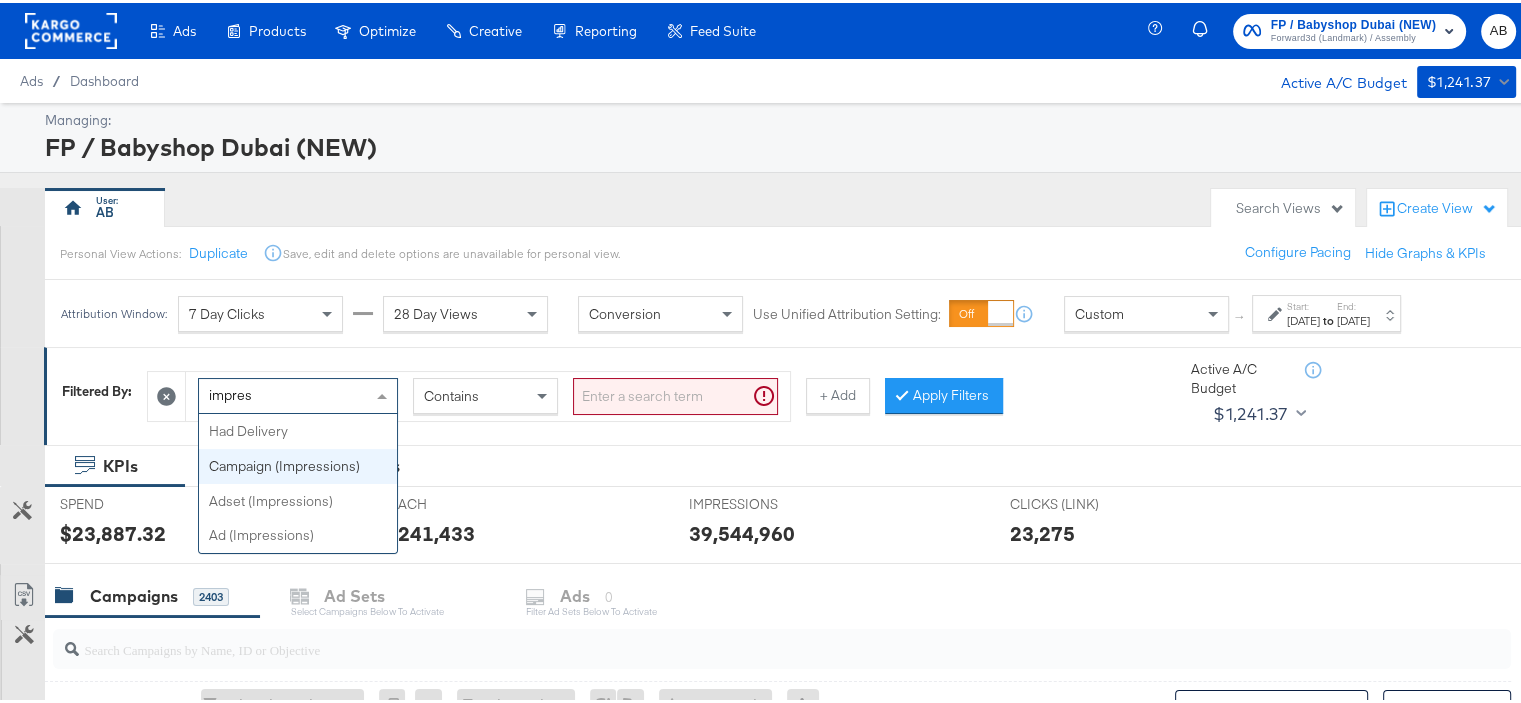 type 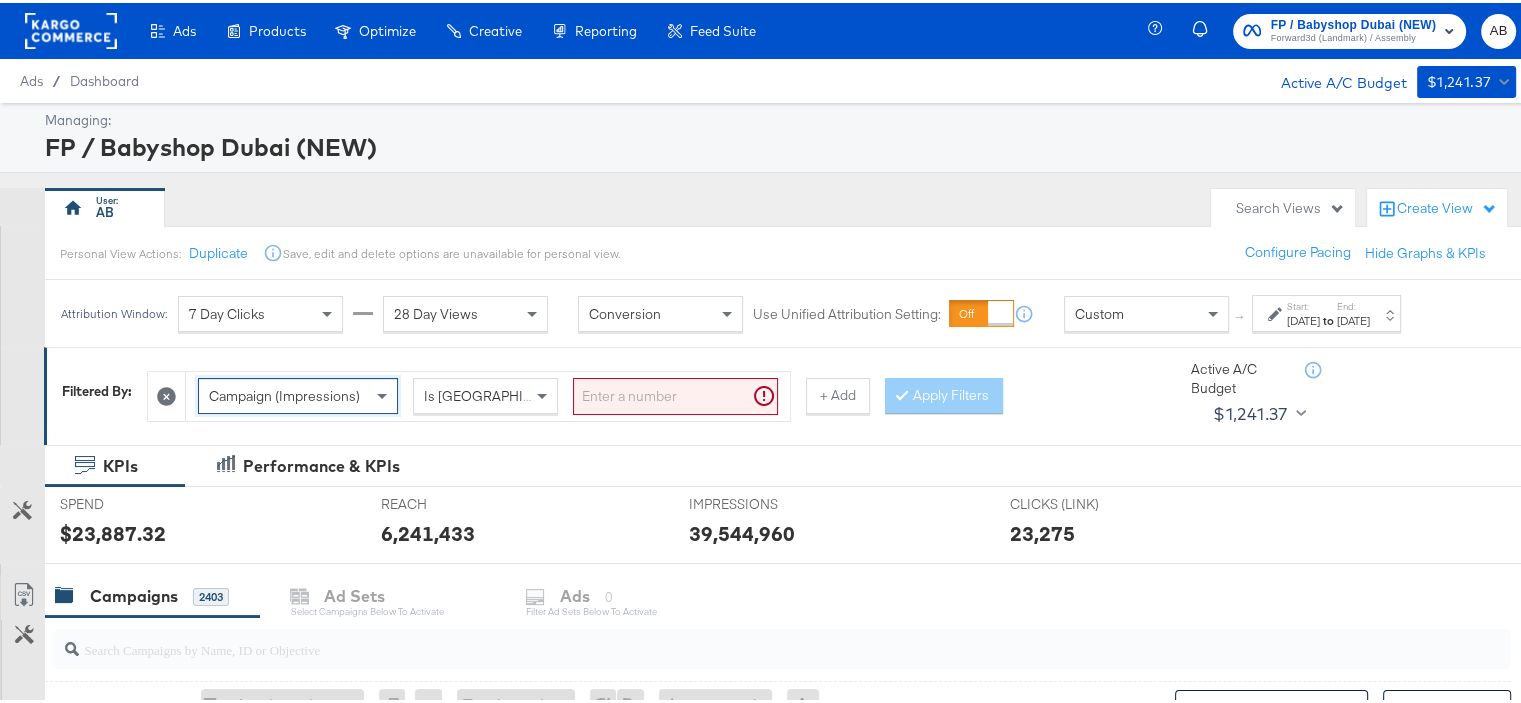 click at bounding box center [675, 393] 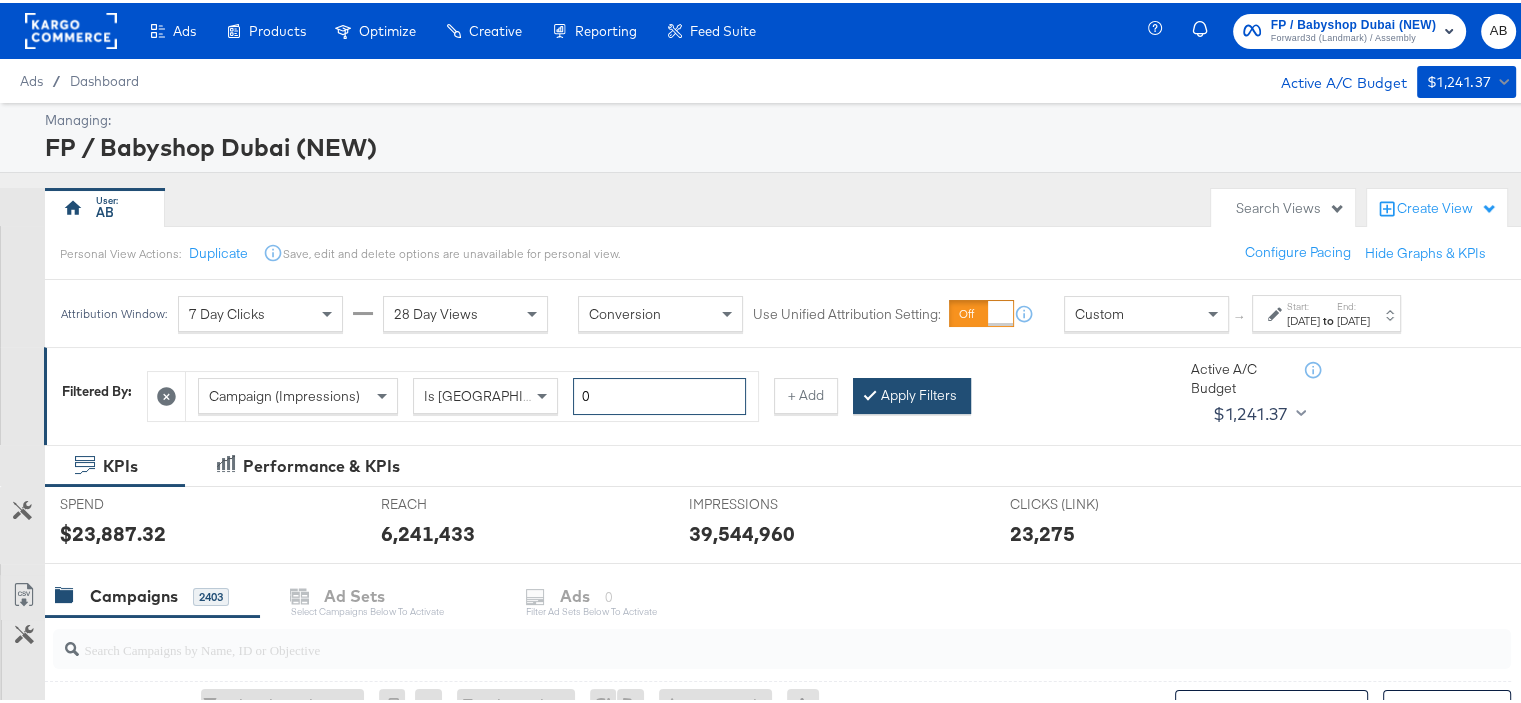 type on "0" 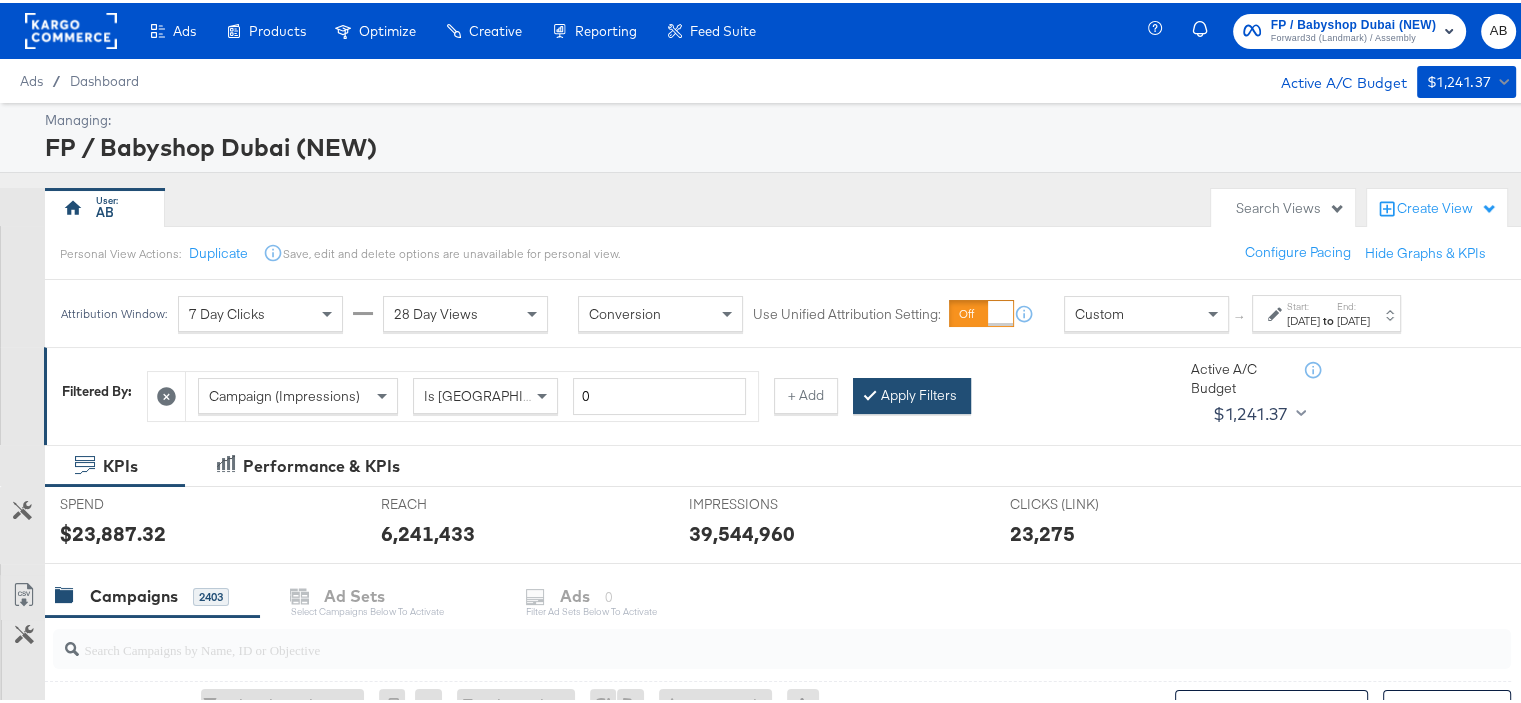 click on "Apply Filters" at bounding box center [912, 393] 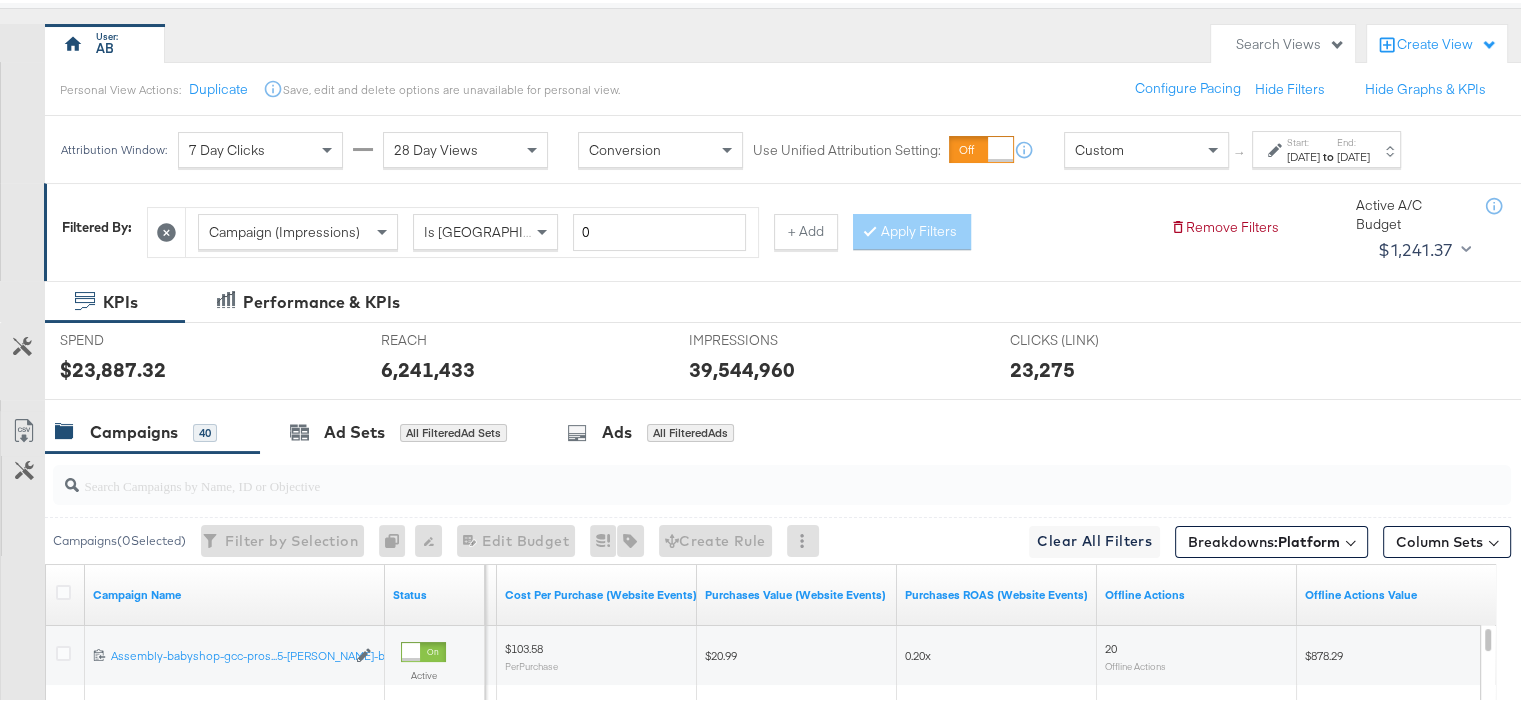 scroll, scrollTop: 200, scrollLeft: 0, axis: vertical 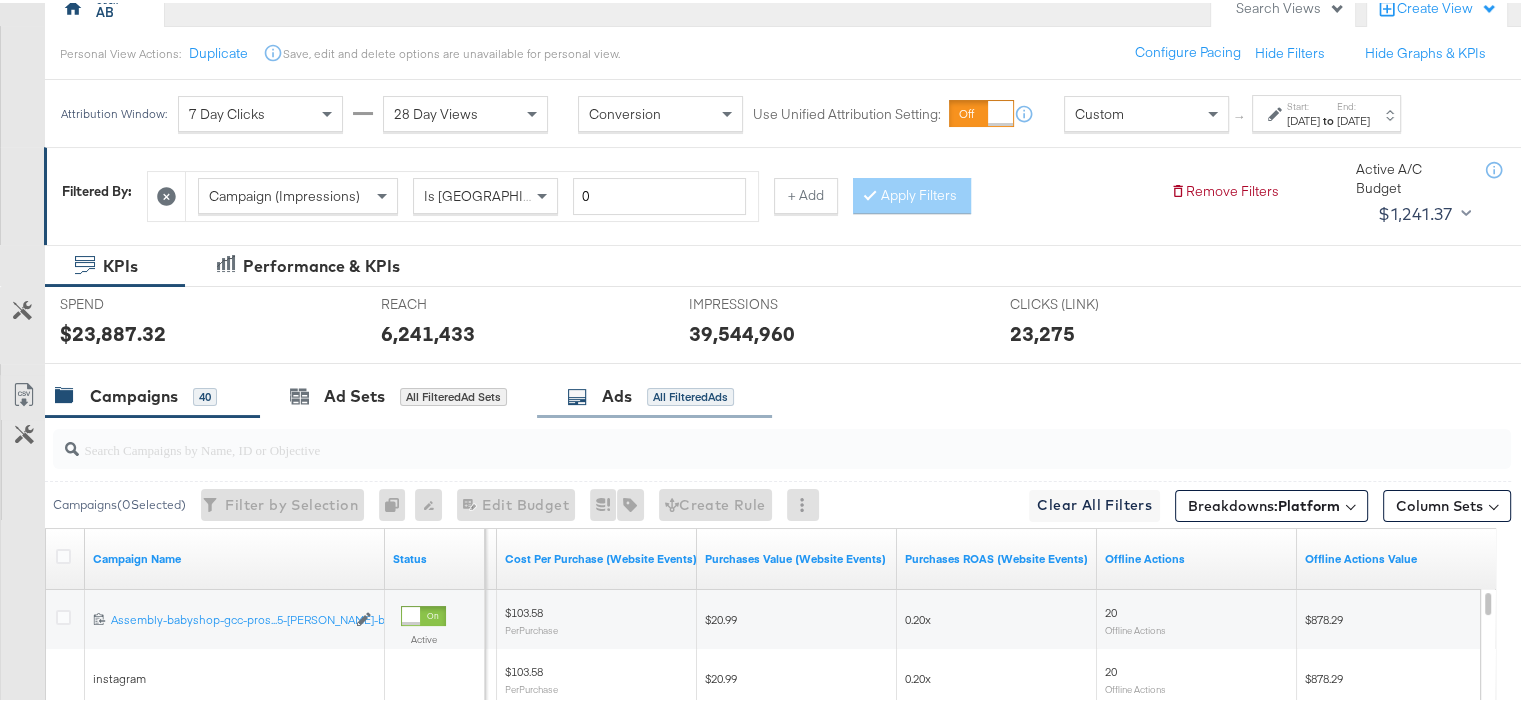 click on "All Filtered  Ads" at bounding box center (690, 394) 